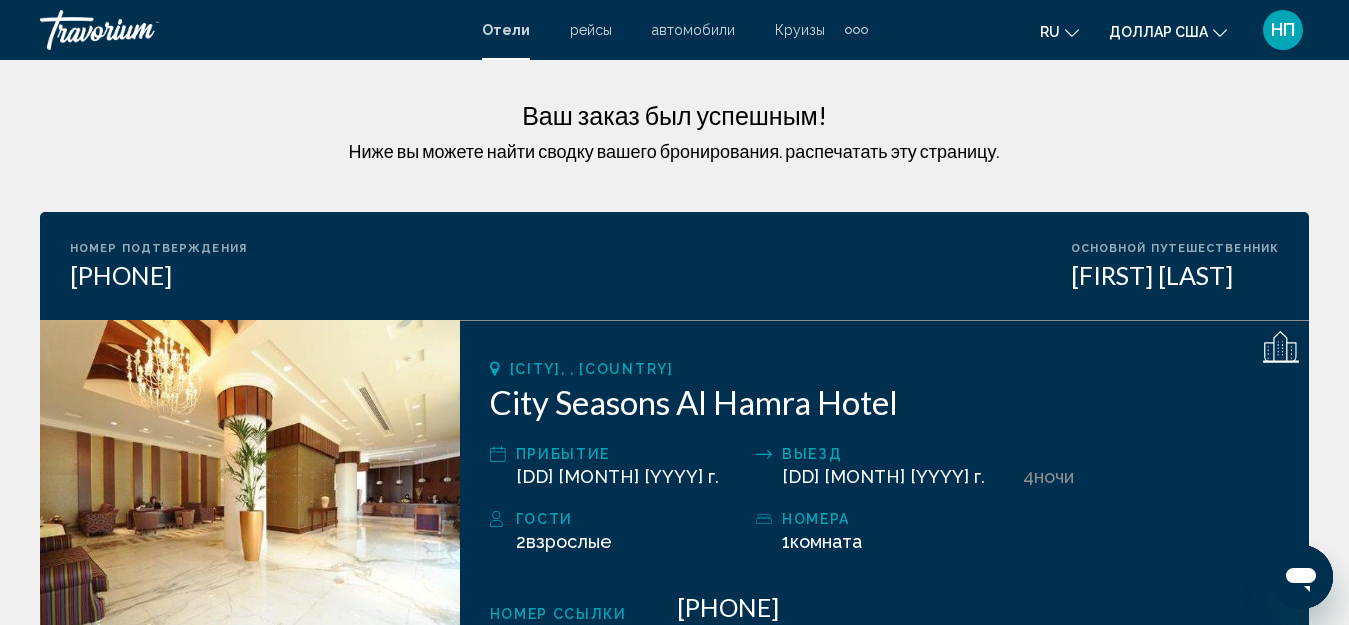 scroll, scrollTop: 45, scrollLeft: 0, axis: vertical 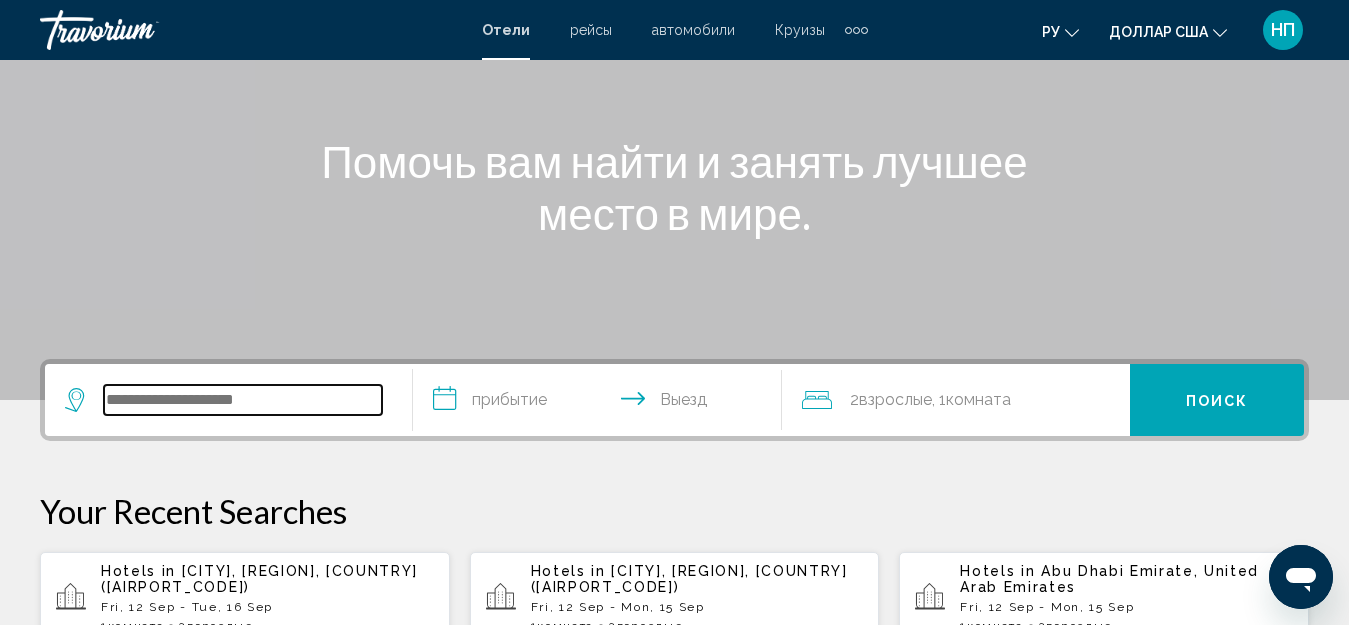 click at bounding box center [243, 400] 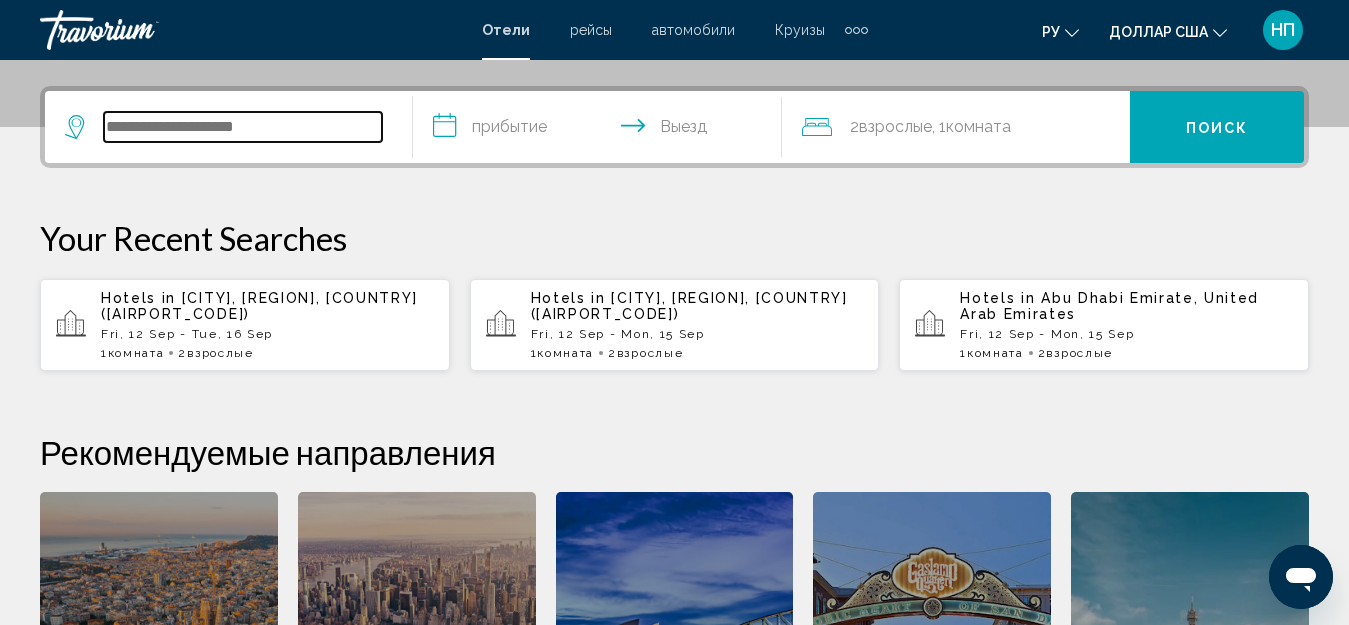scroll, scrollTop: 494, scrollLeft: 0, axis: vertical 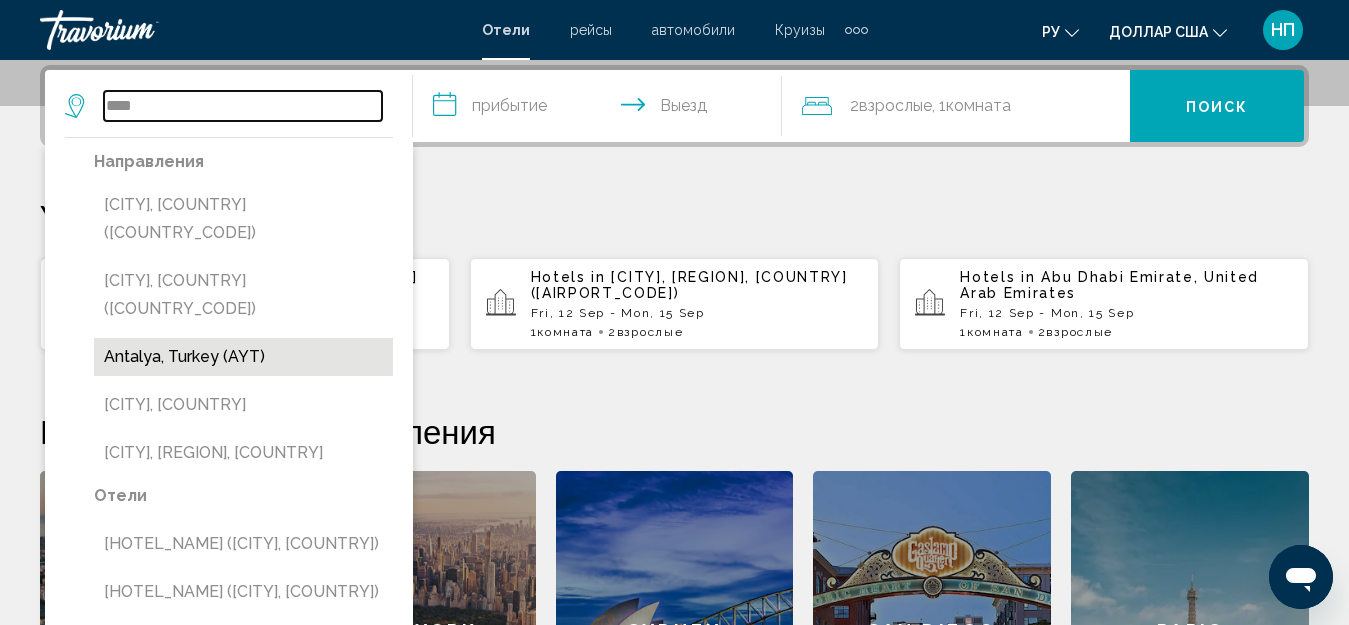 type on "****" 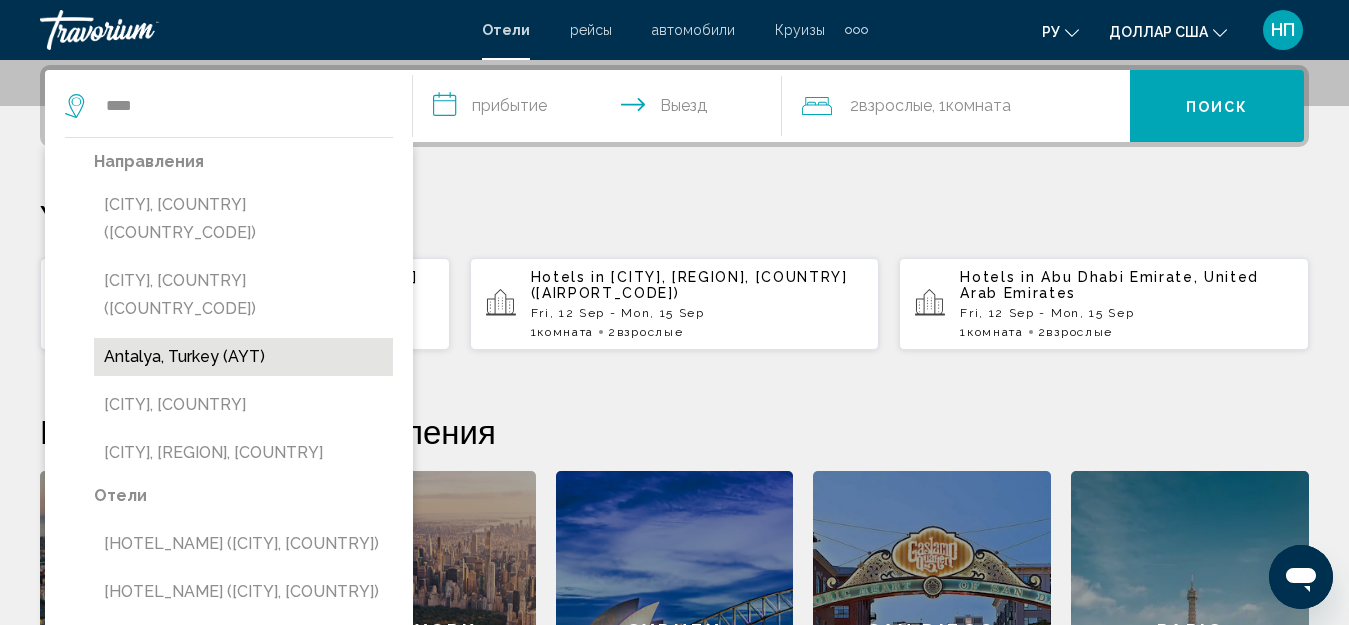 click on "Antalya, Turkey (AYT)" at bounding box center [243, 357] 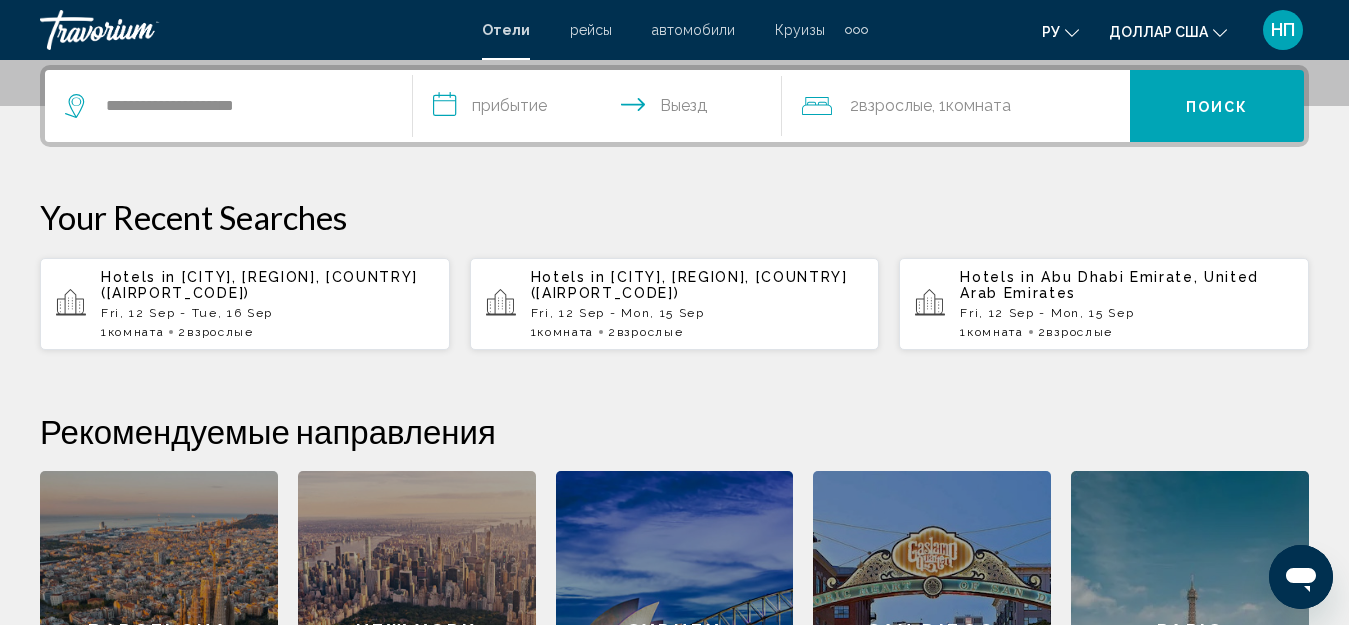click on "**********" at bounding box center [601, 109] 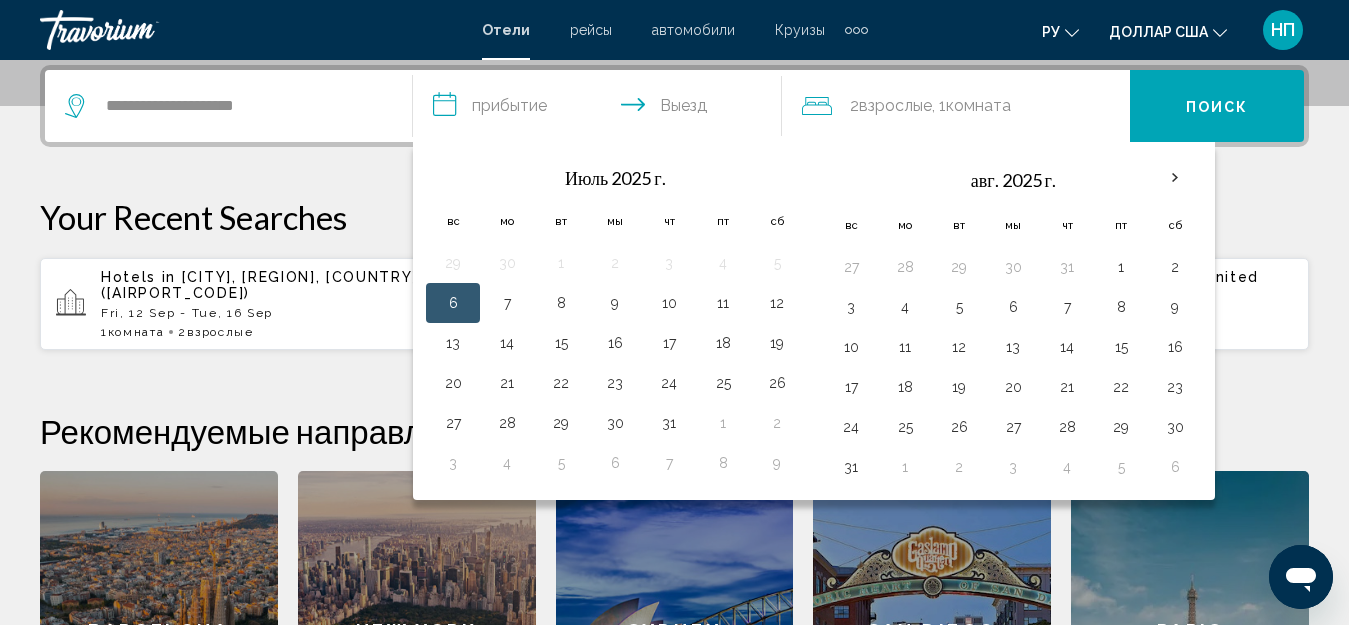 click on "**********" at bounding box center [601, 109] 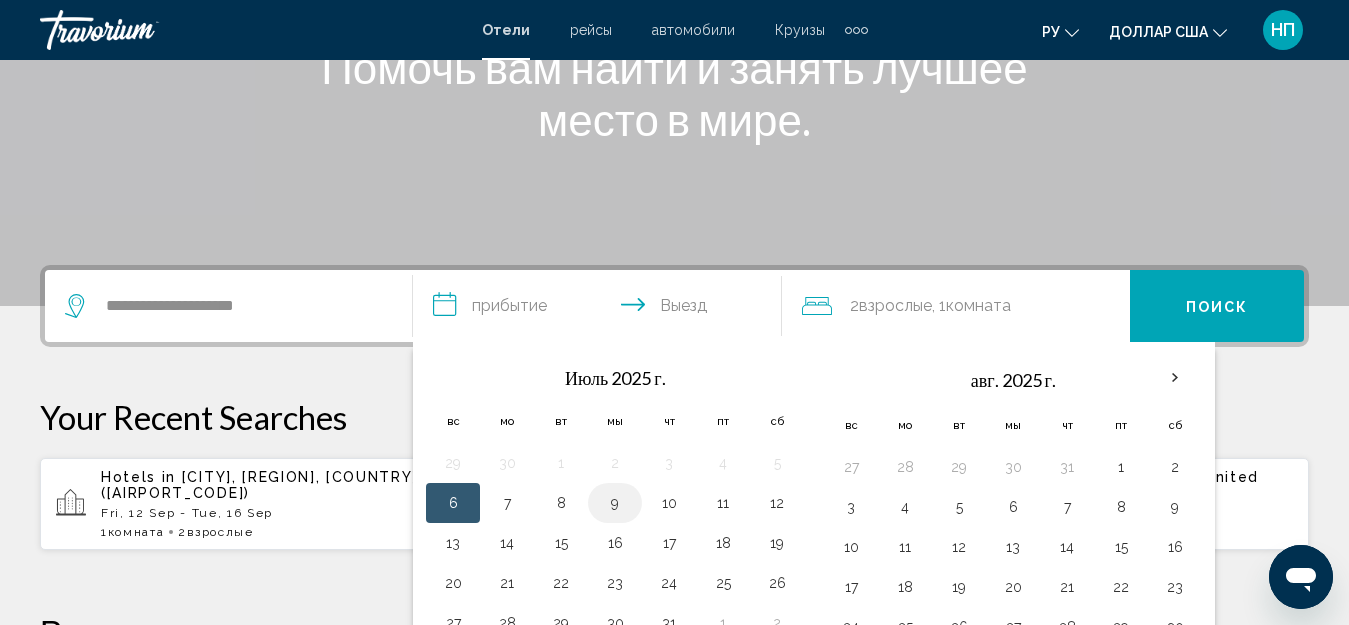 scroll, scrollTop: 394, scrollLeft: 0, axis: vertical 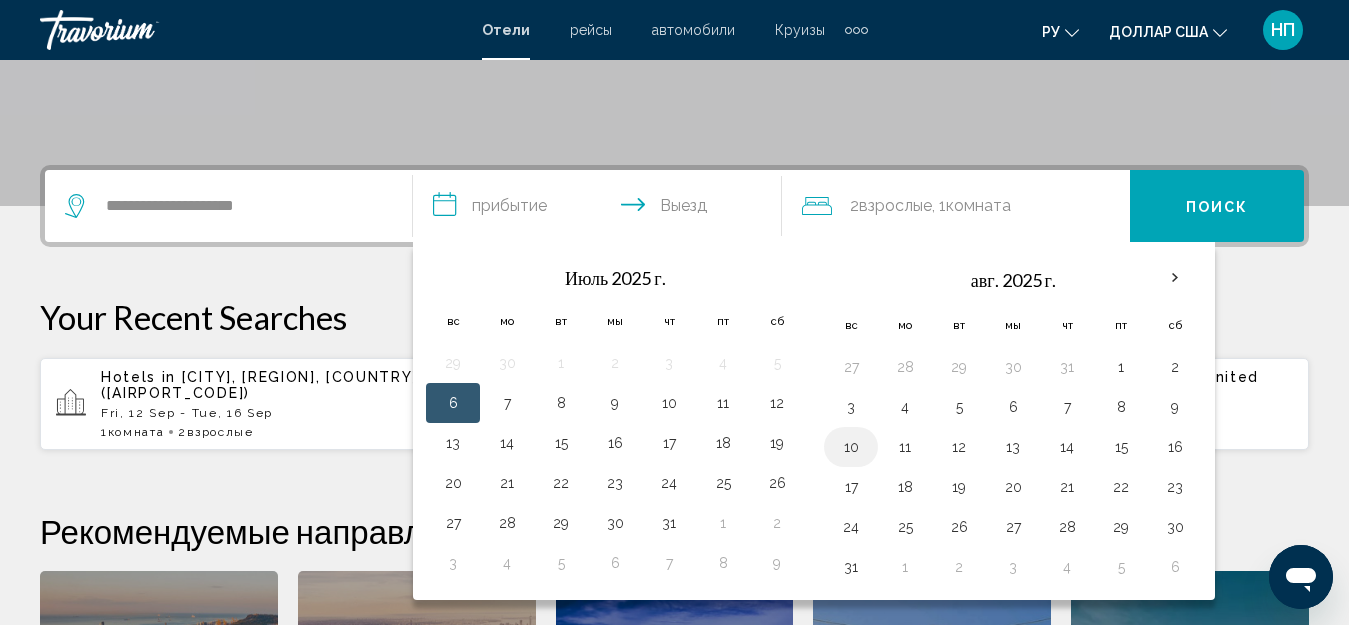 click on "10" at bounding box center [851, 447] 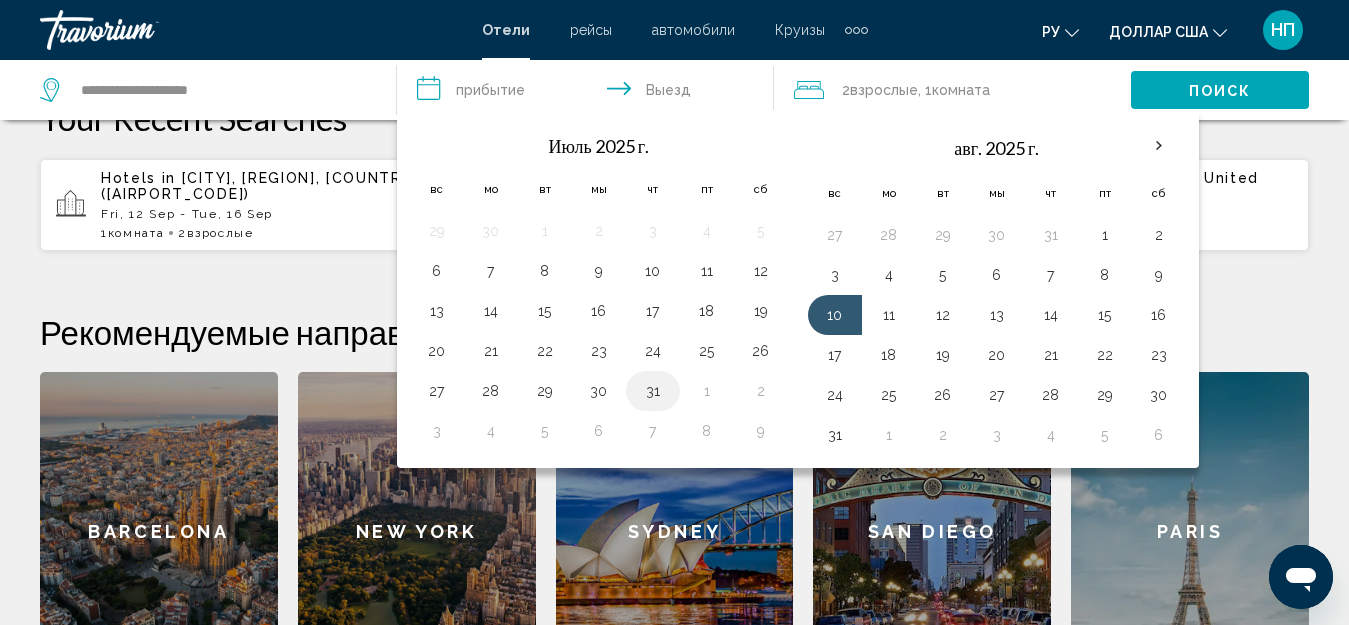 scroll, scrollTop: 594, scrollLeft: 0, axis: vertical 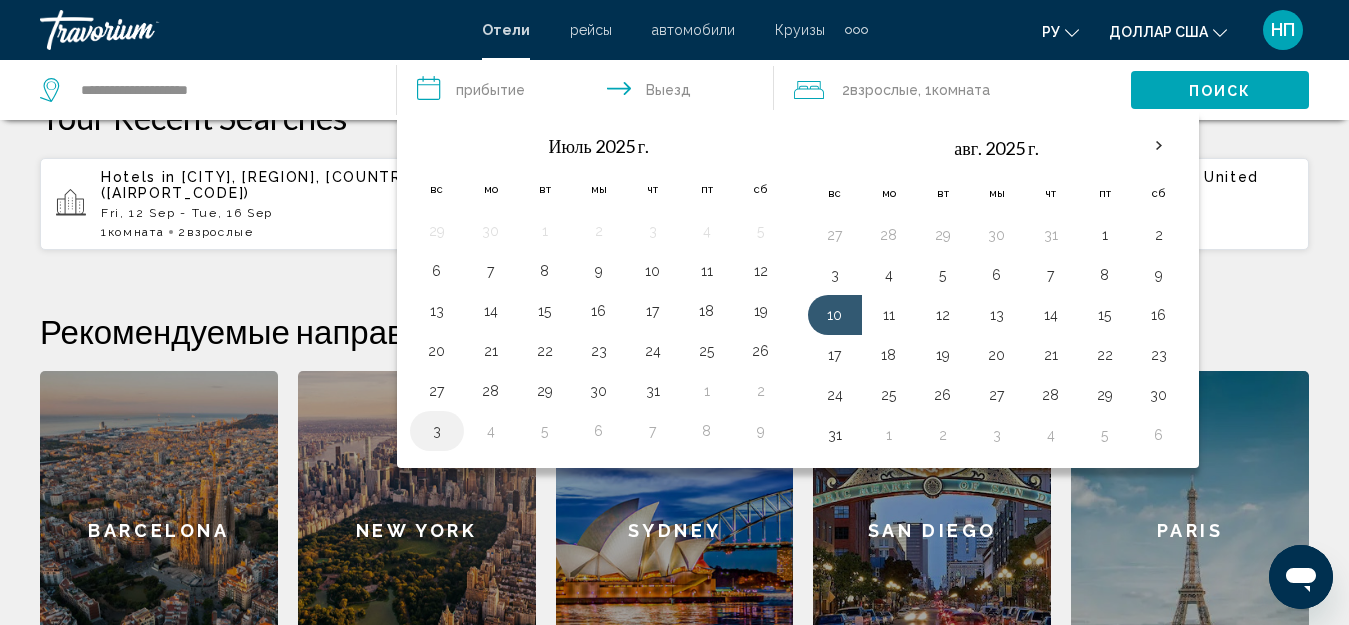 click on "3" at bounding box center (437, 431) 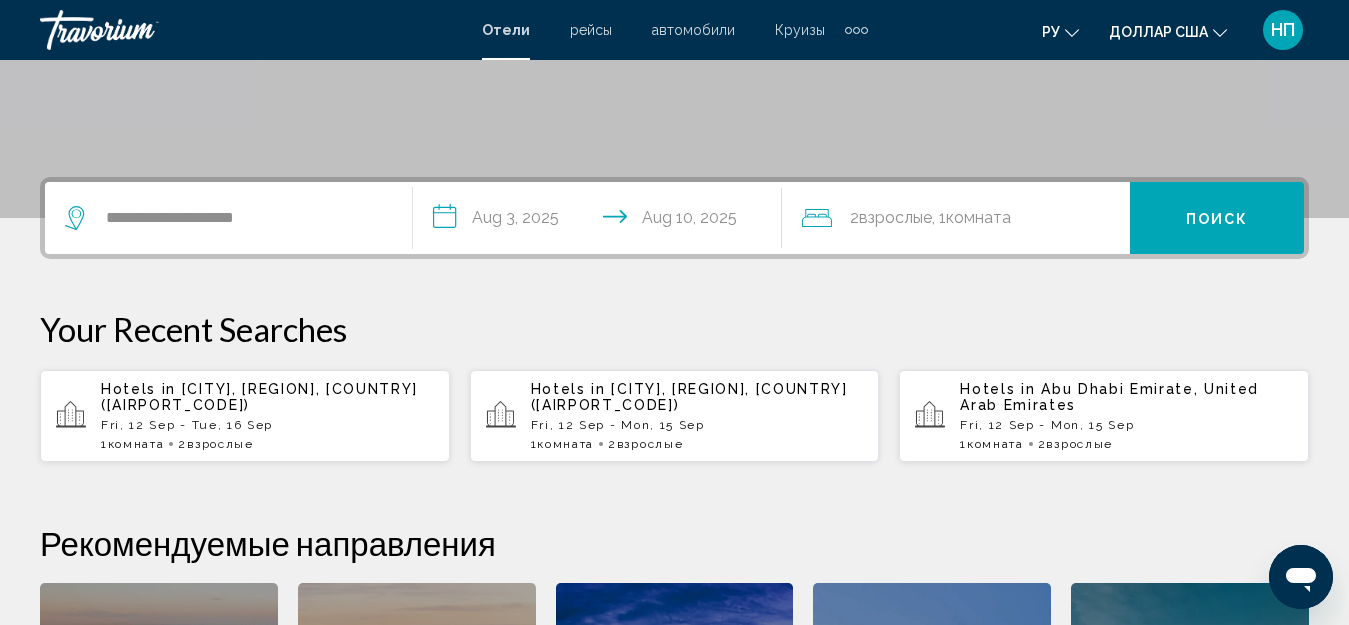 scroll, scrollTop: 294, scrollLeft: 0, axis: vertical 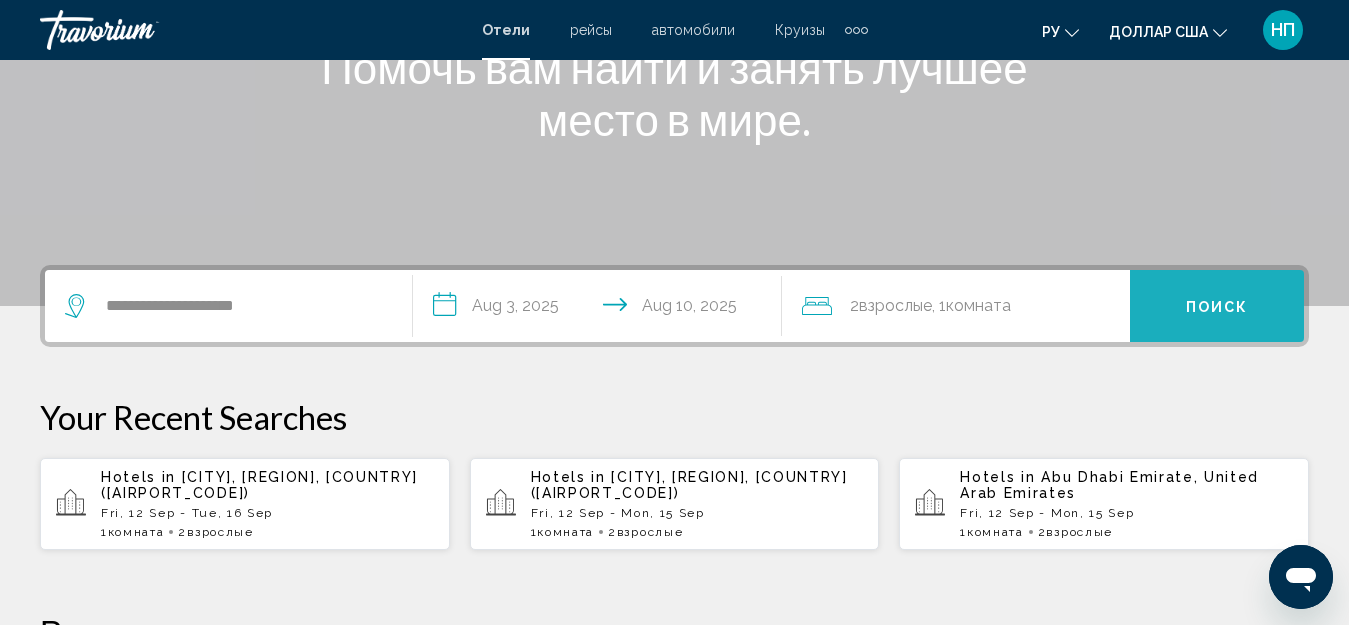click on "Поиск" at bounding box center [1217, 307] 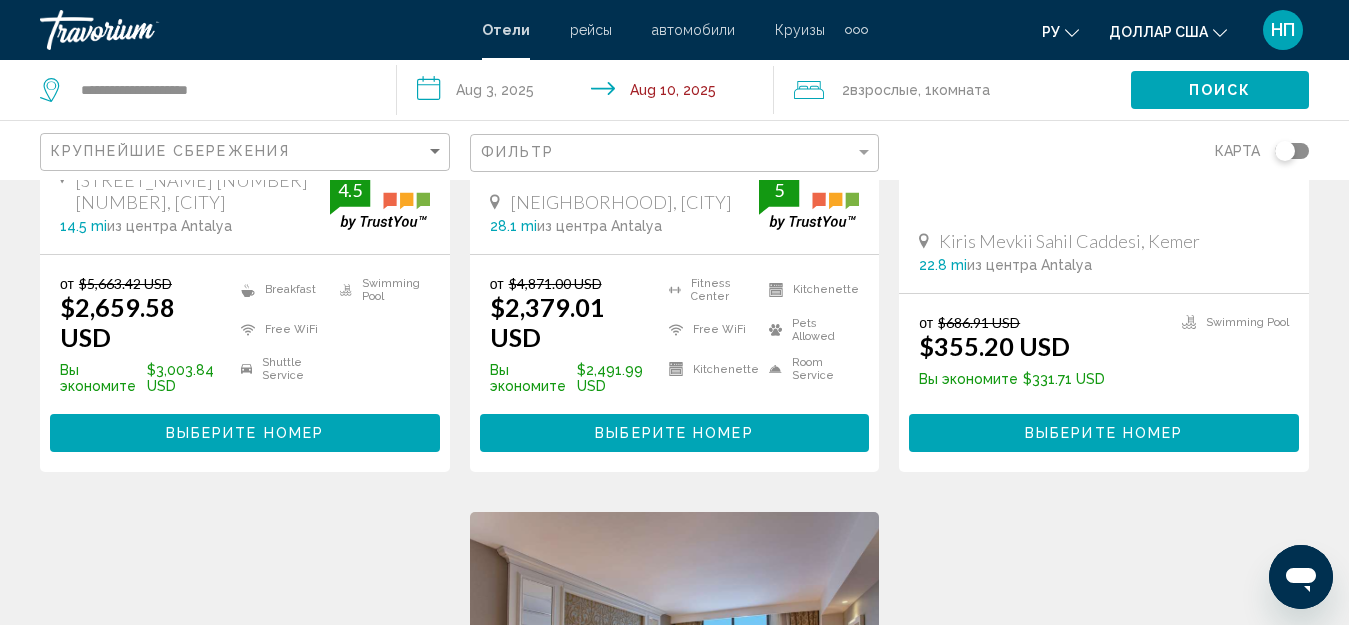 scroll, scrollTop: 2500, scrollLeft: 0, axis: vertical 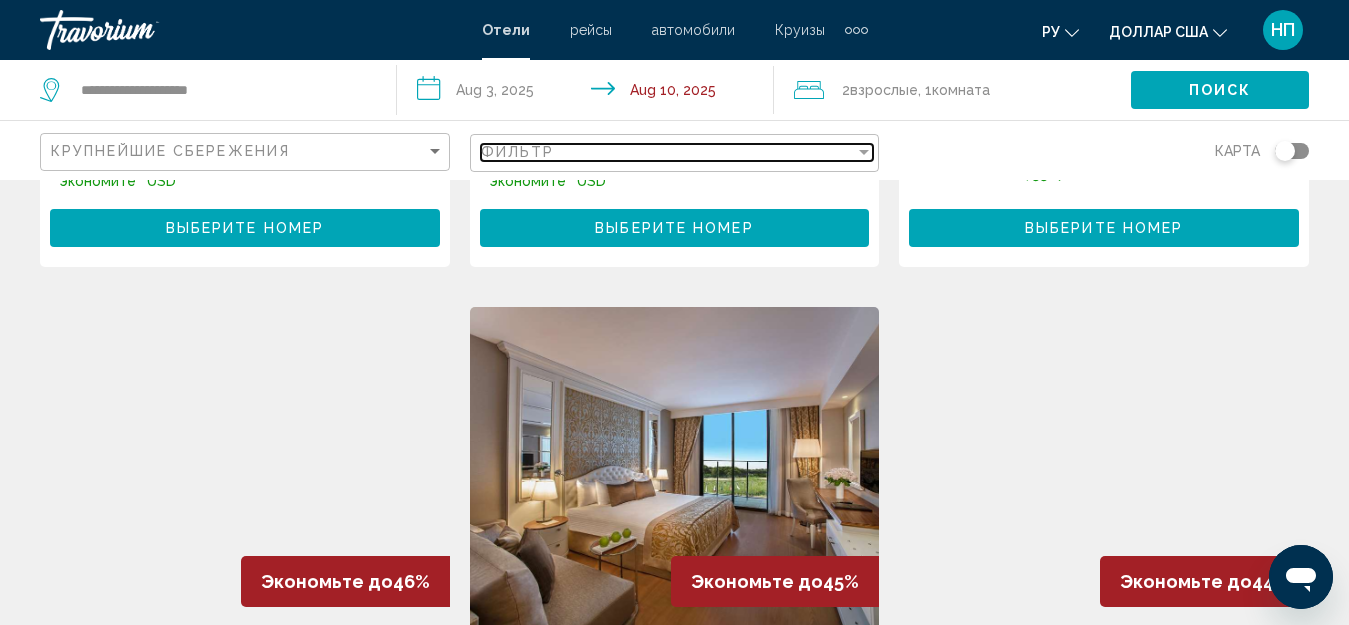 click at bounding box center [864, 152] 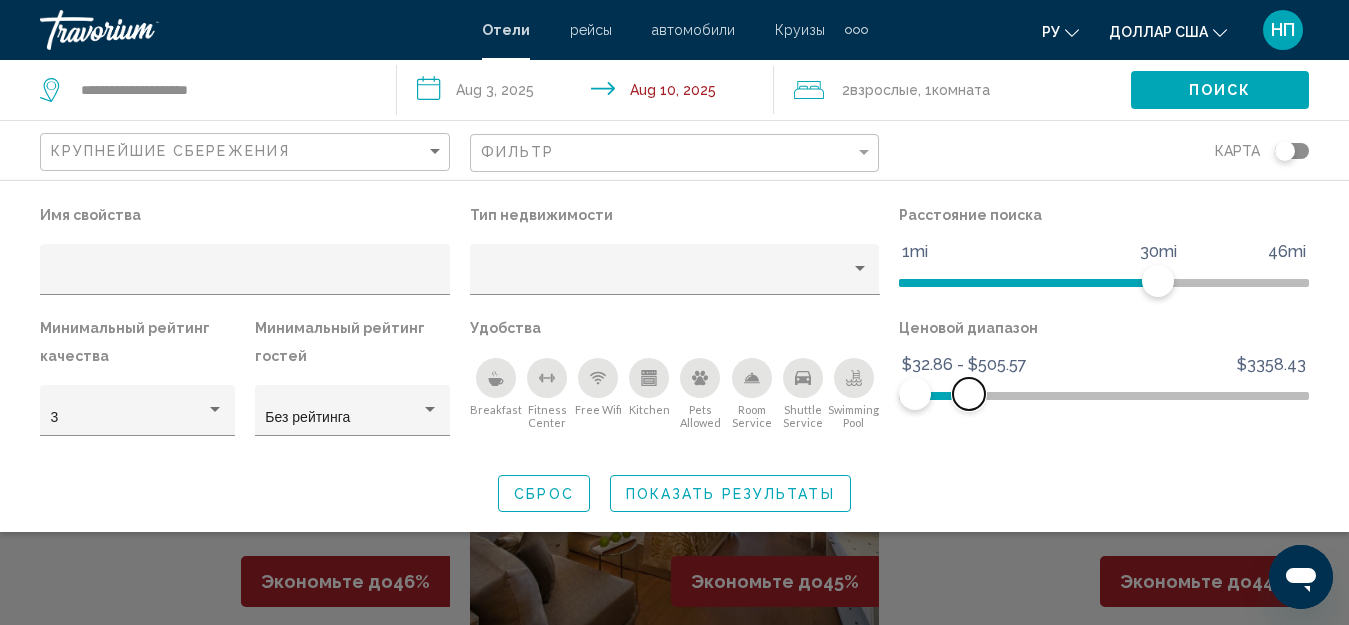 drag, startPoint x: 1288, startPoint y: 392, endPoint x: 969, endPoint y: 403, distance: 319.1896 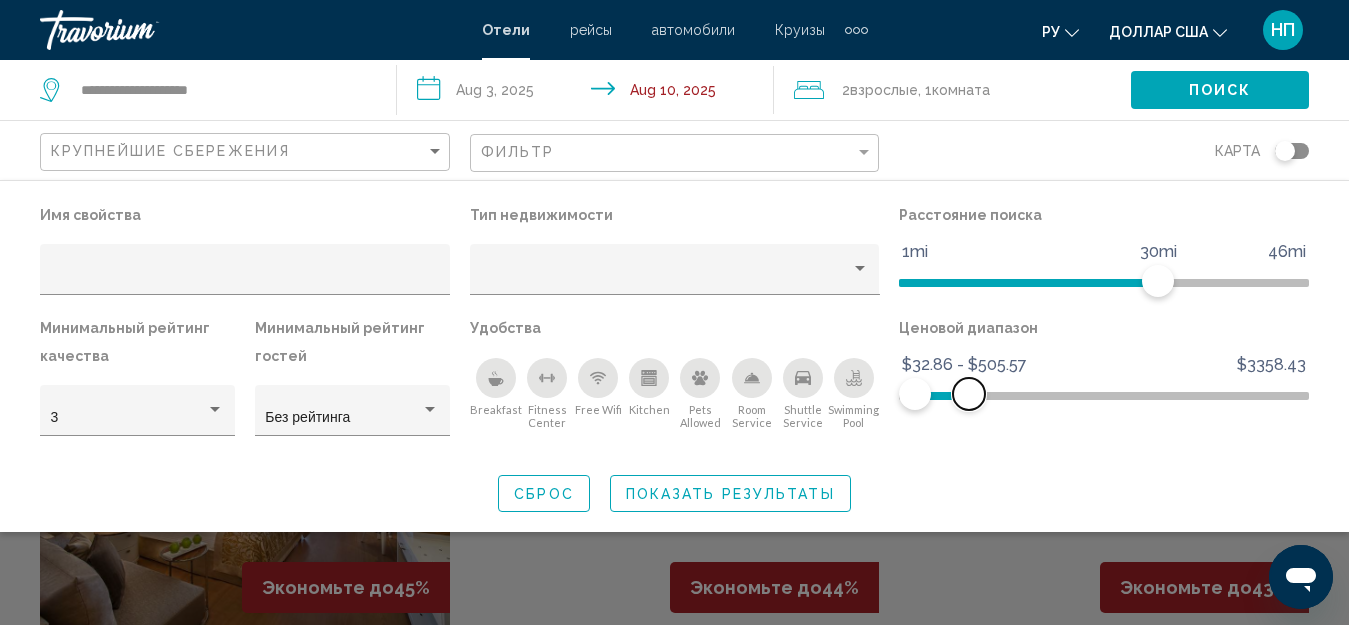 scroll, scrollTop: 1757, scrollLeft: 0, axis: vertical 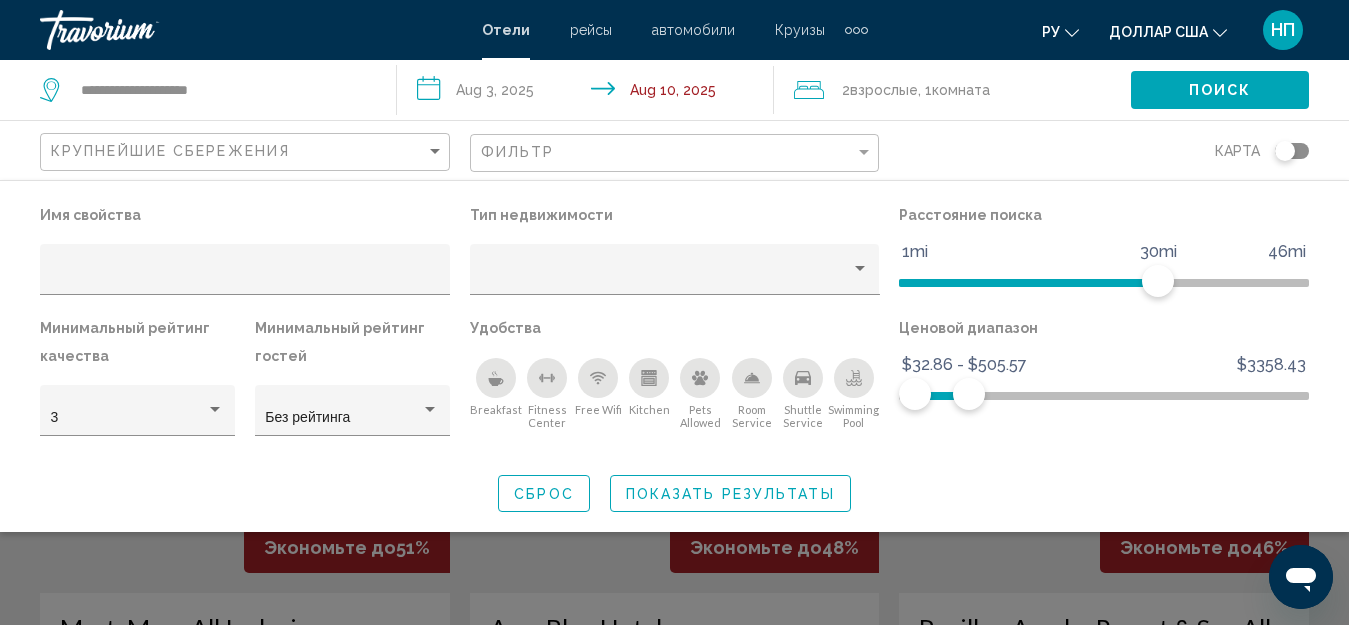 click on "Поиск" at bounding box center (1220, 91) 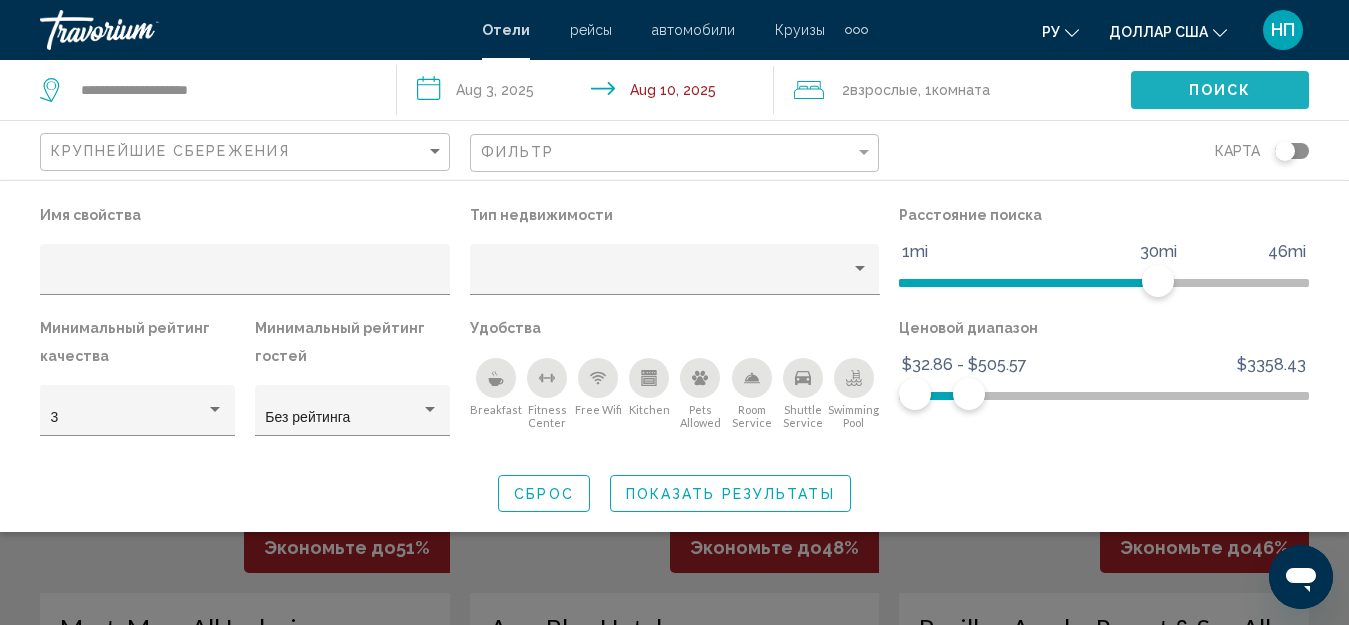 click on "Поиск" at bounding box center [1220, 89] 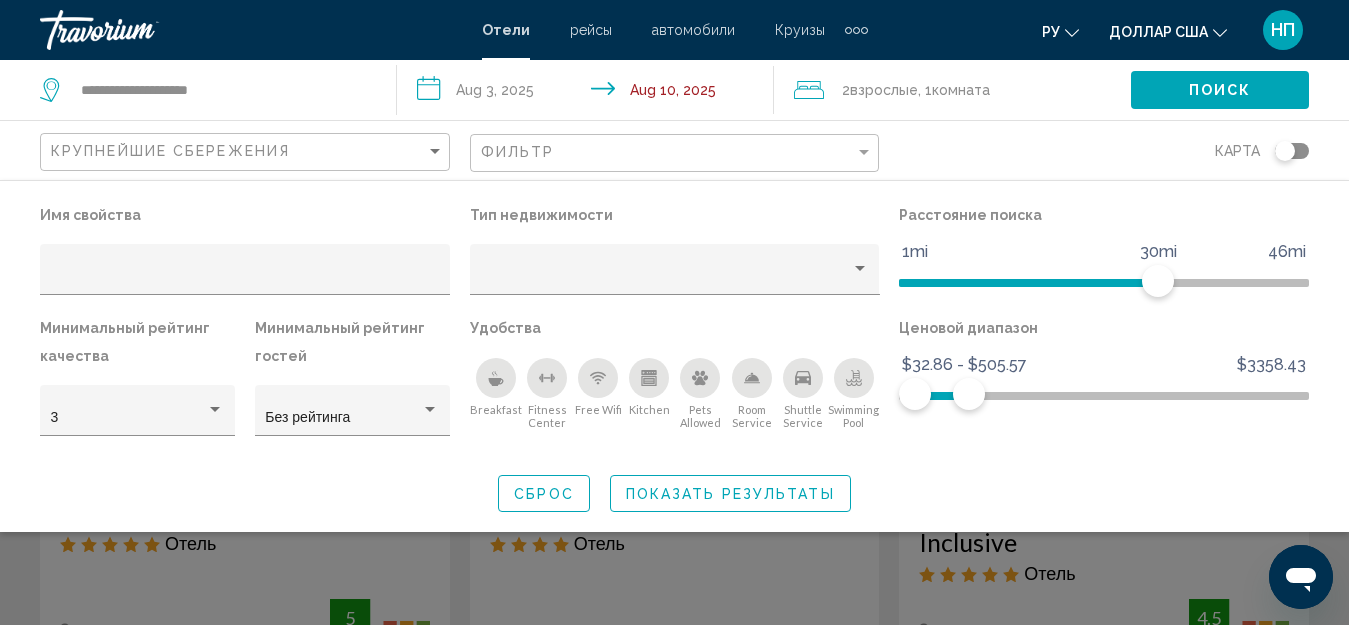 scroll, scrollTop: 2157, scrollLeft: 0, axis: vertical 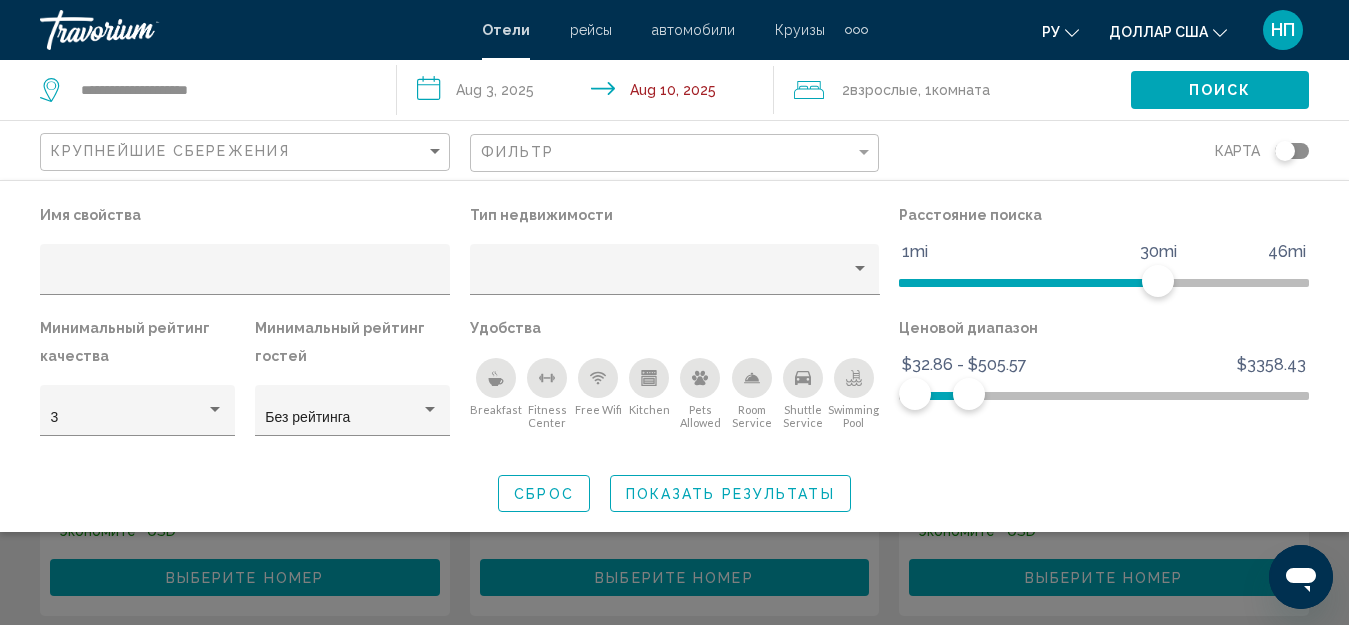 click on "карта" at bounding box center (1104, 150) 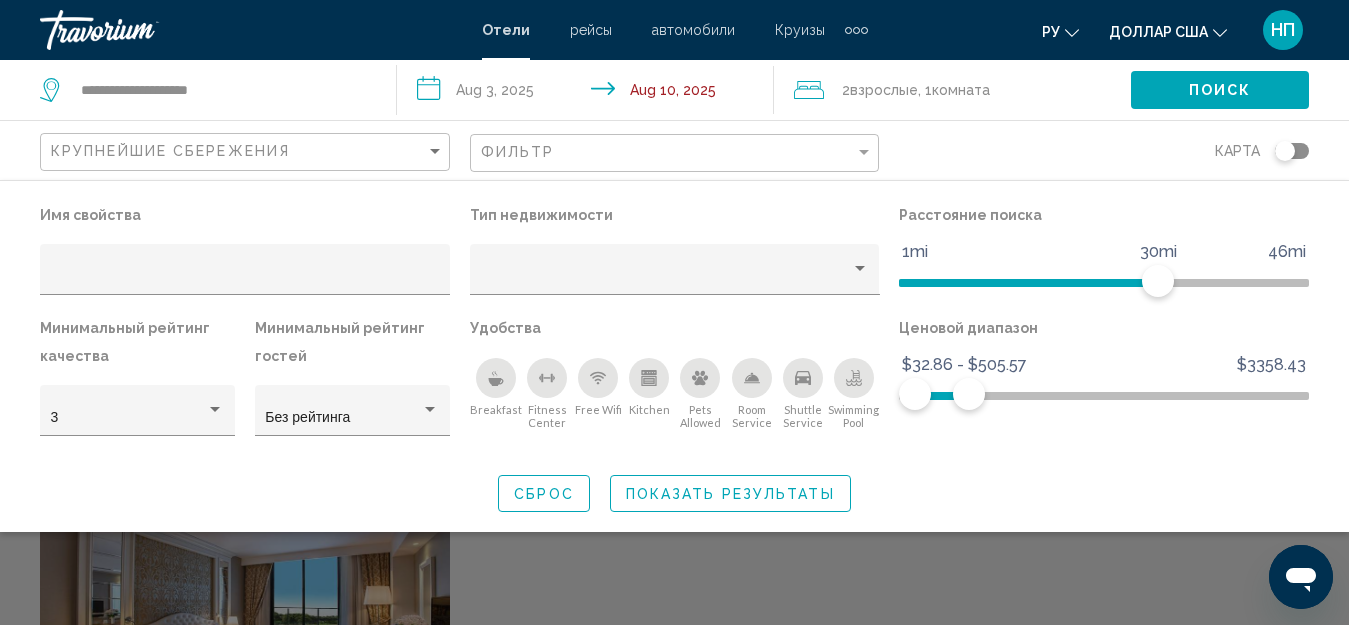 scroll, scrollTop: 2353, scrollLeft: 0, axis: vertical 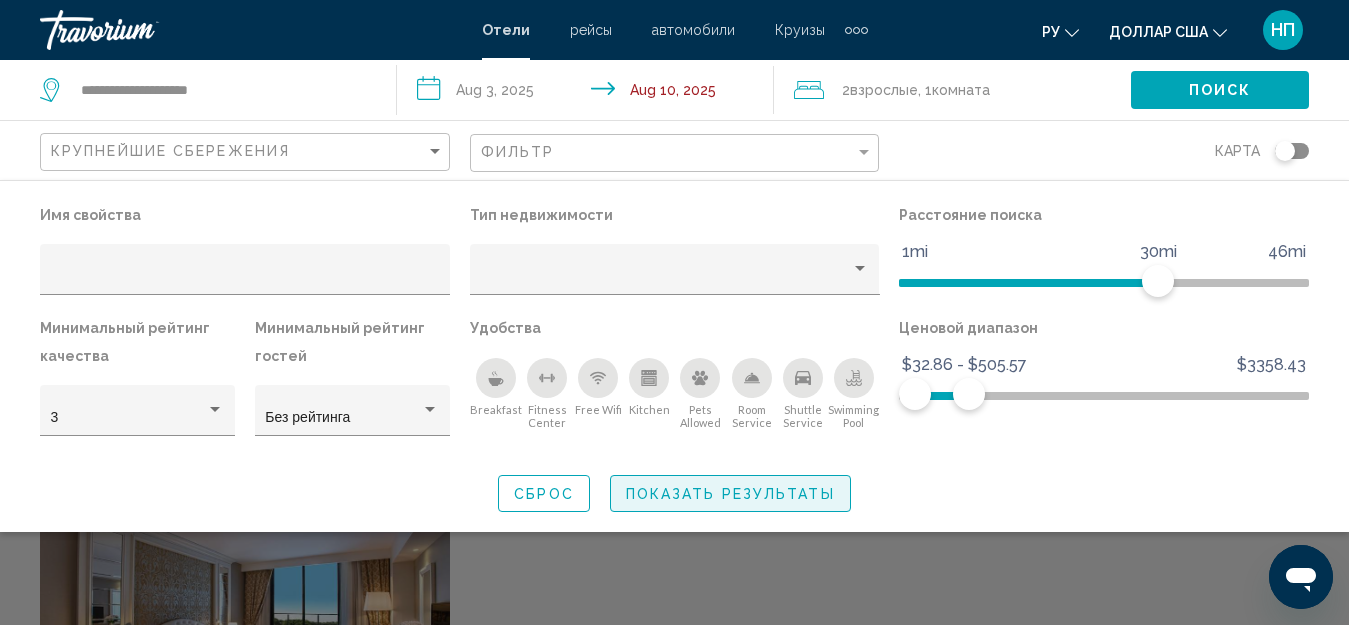 click on "Показать результаты" at bounding box center [730, 494] 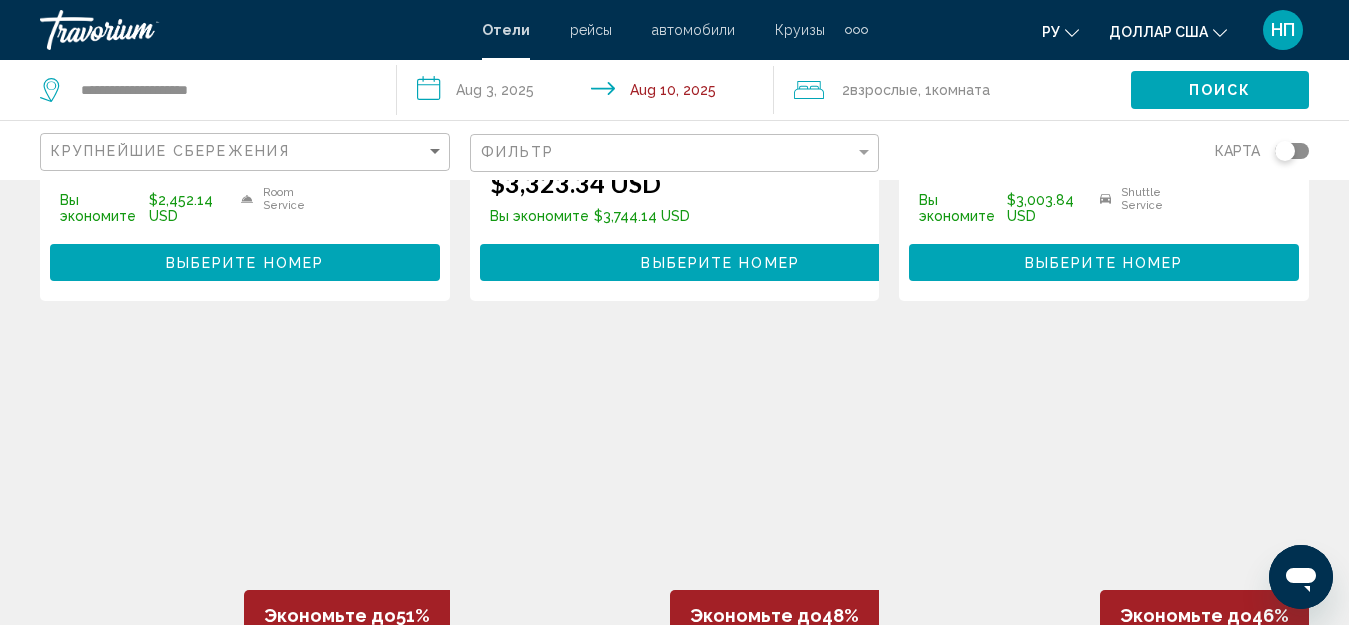 scroll, scrollTop: 1500, scrollLeft: 0, axis: vertical 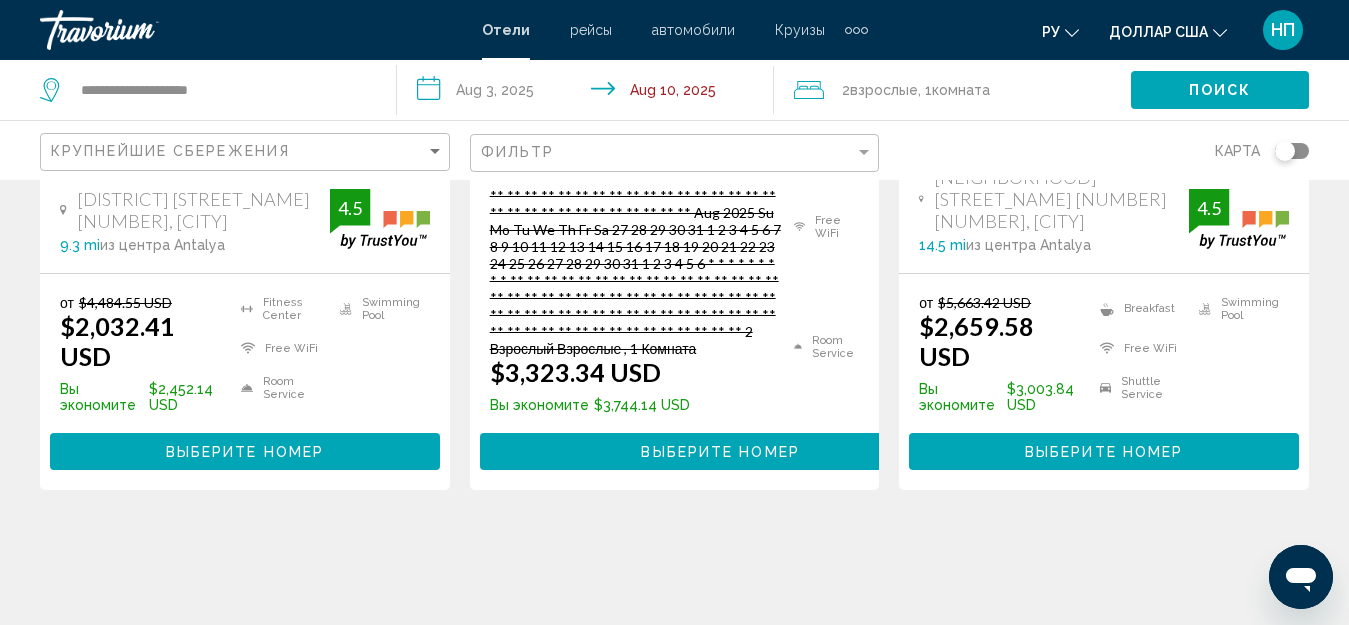 click at bounding box center (675, 690) 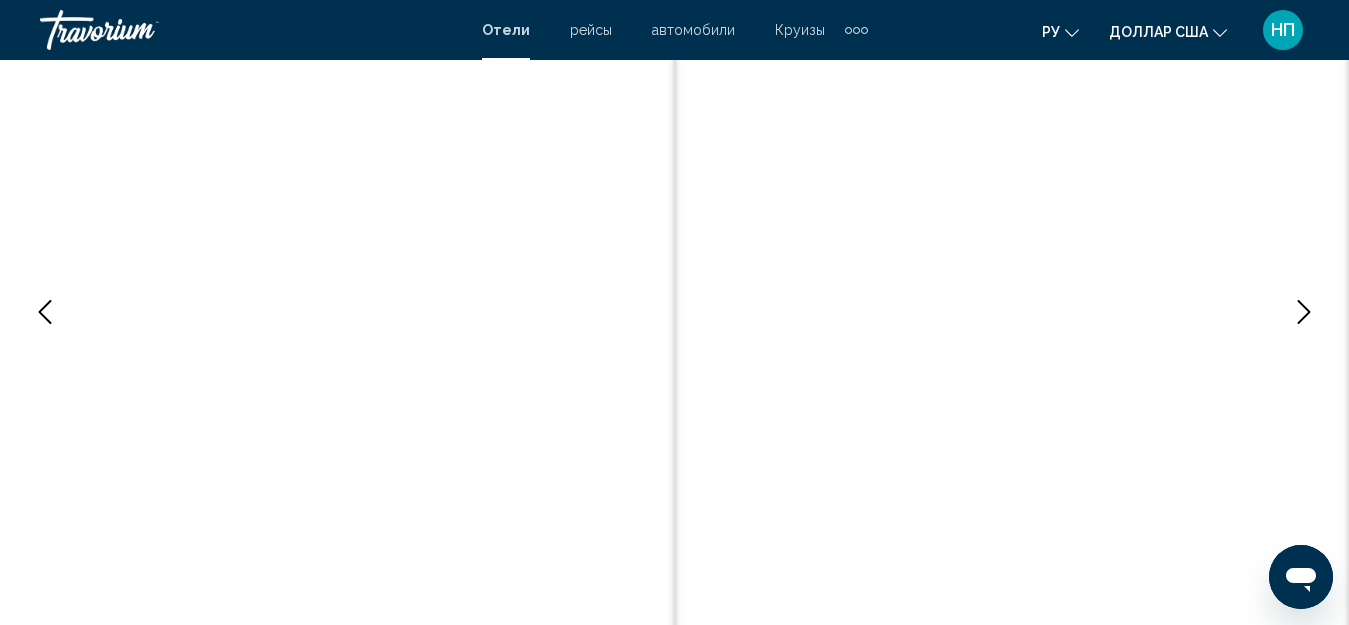 scroll, scrollTop: 222, scrollLeft: 0, axis: vertical 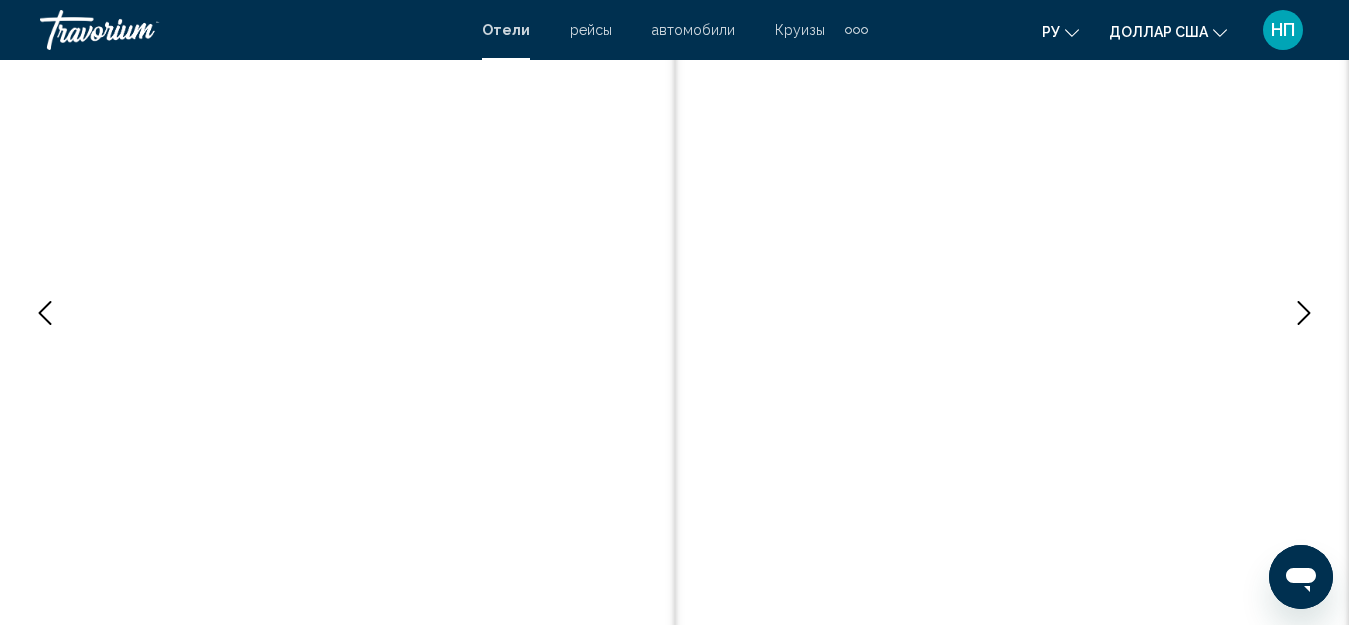 click at bounding box center [1072, 33] 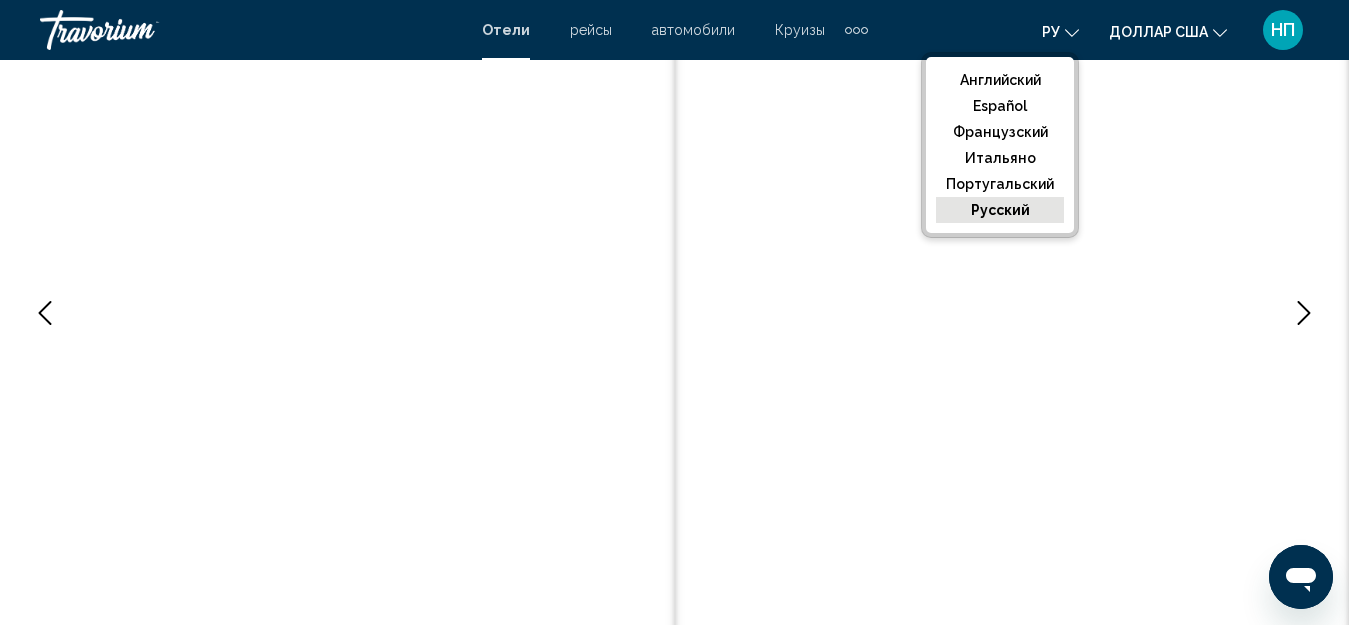 click on "русский" at bounding box center [1000, 210] 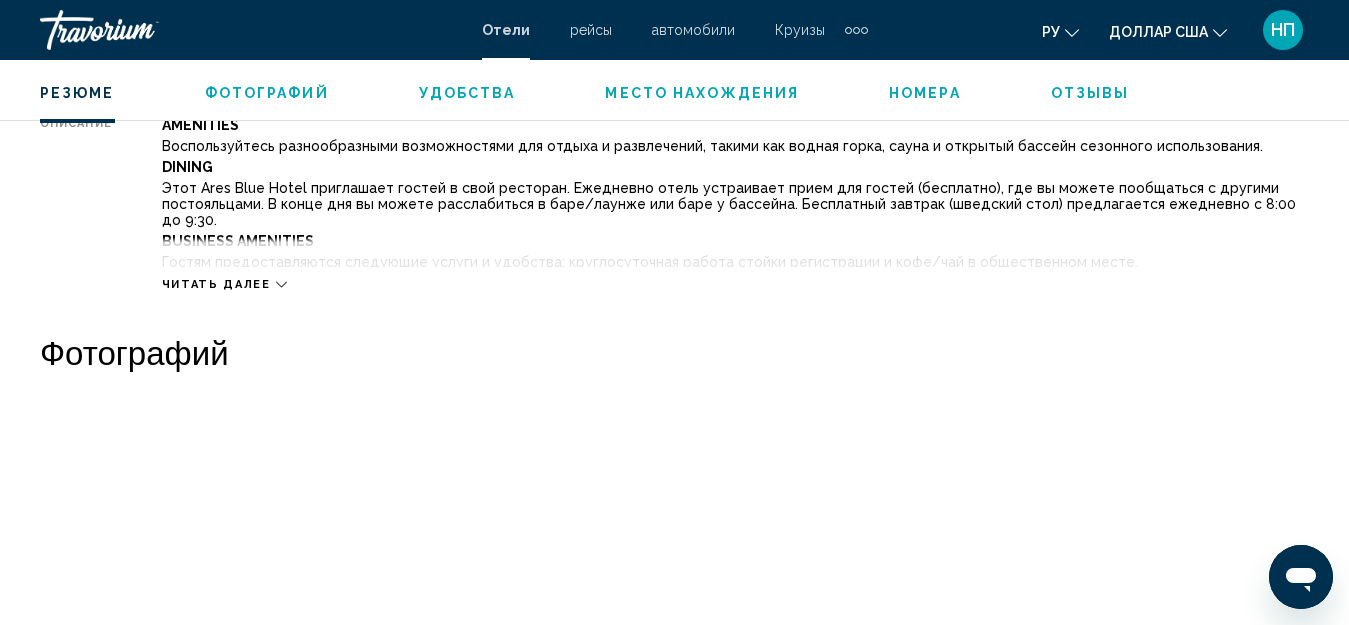 scroll, scrollTop: 1122, scrollLeft: 0, axis: vertical 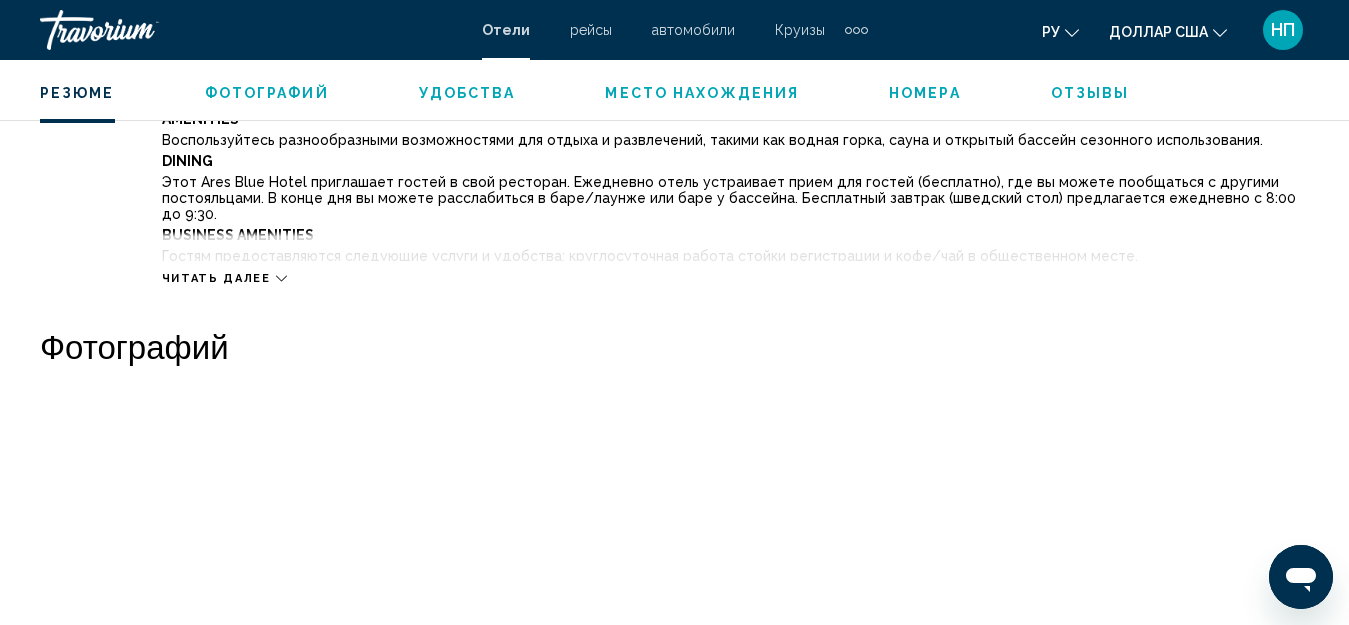 click at bounding box center (281, 279) 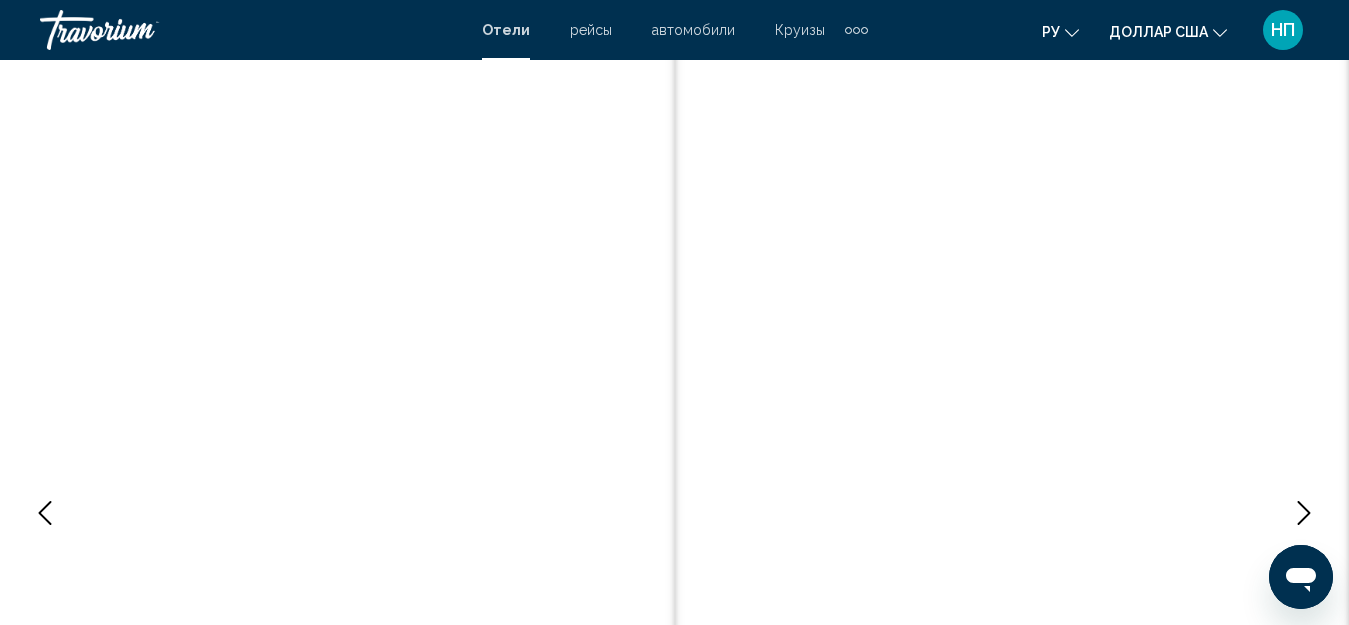 scroll, scrollTop: 0, scrollLeft: 0, axis: both 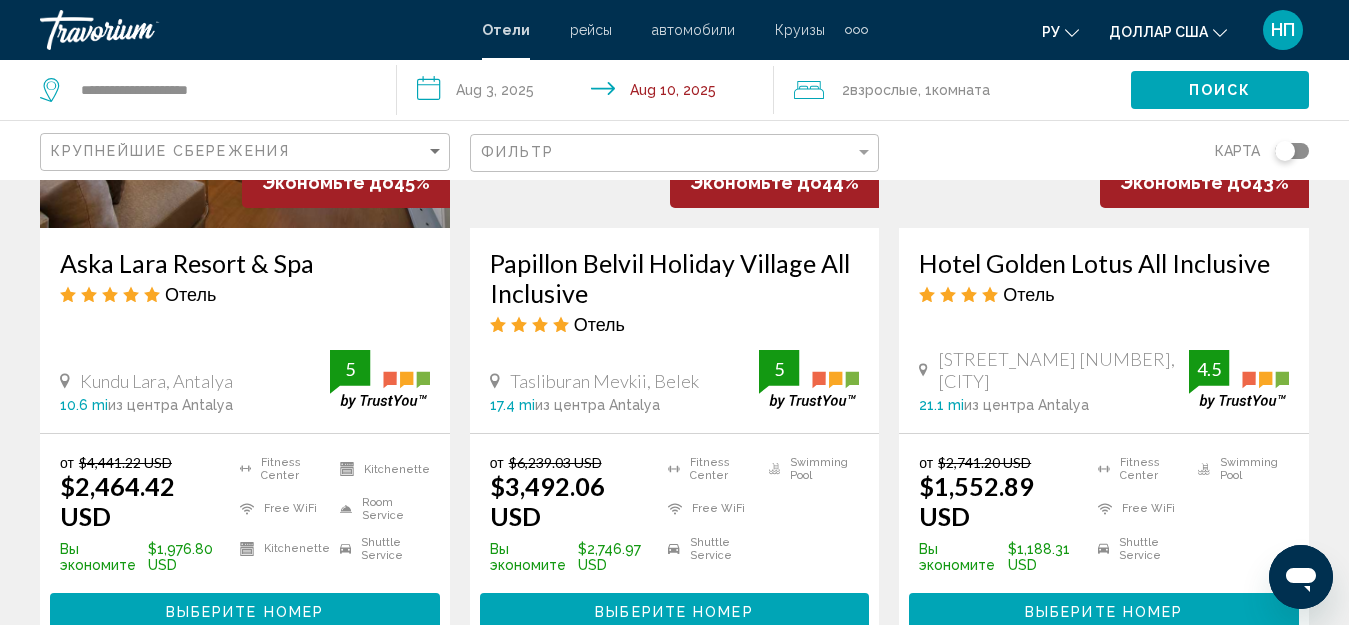 click on "2" at bounding box center [535, 711] 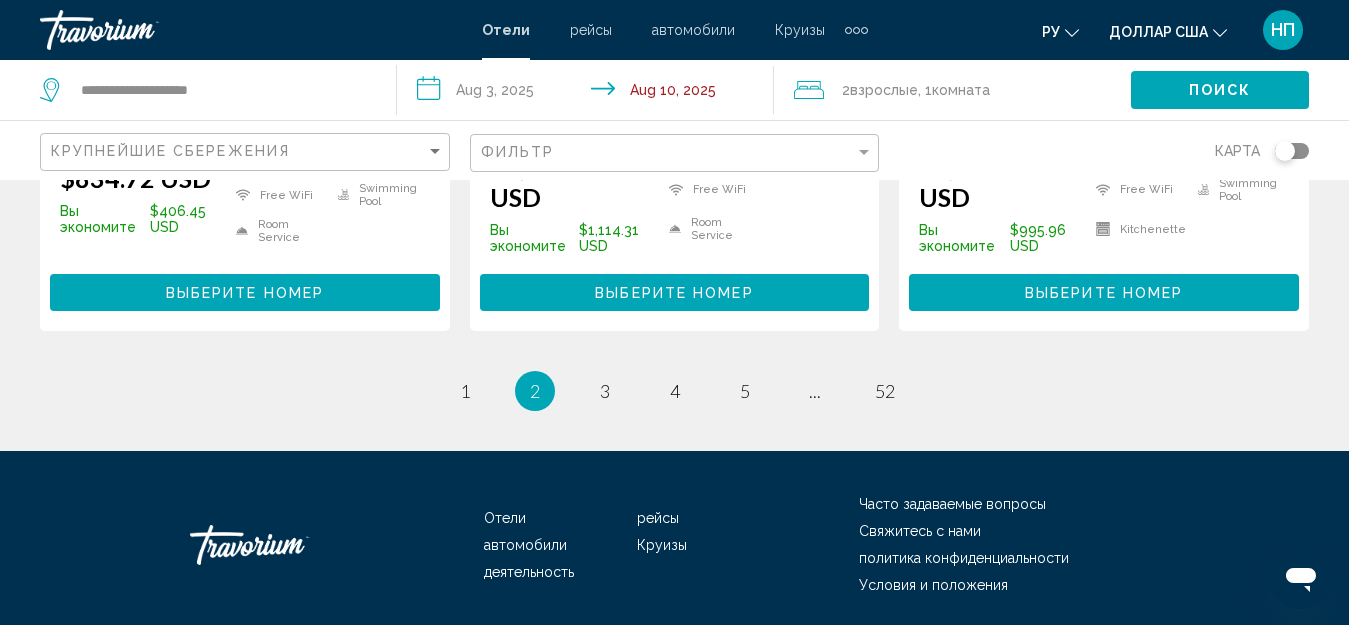 scroll, scrollTop: 2985, scrollLeft: 0, axis: vertical 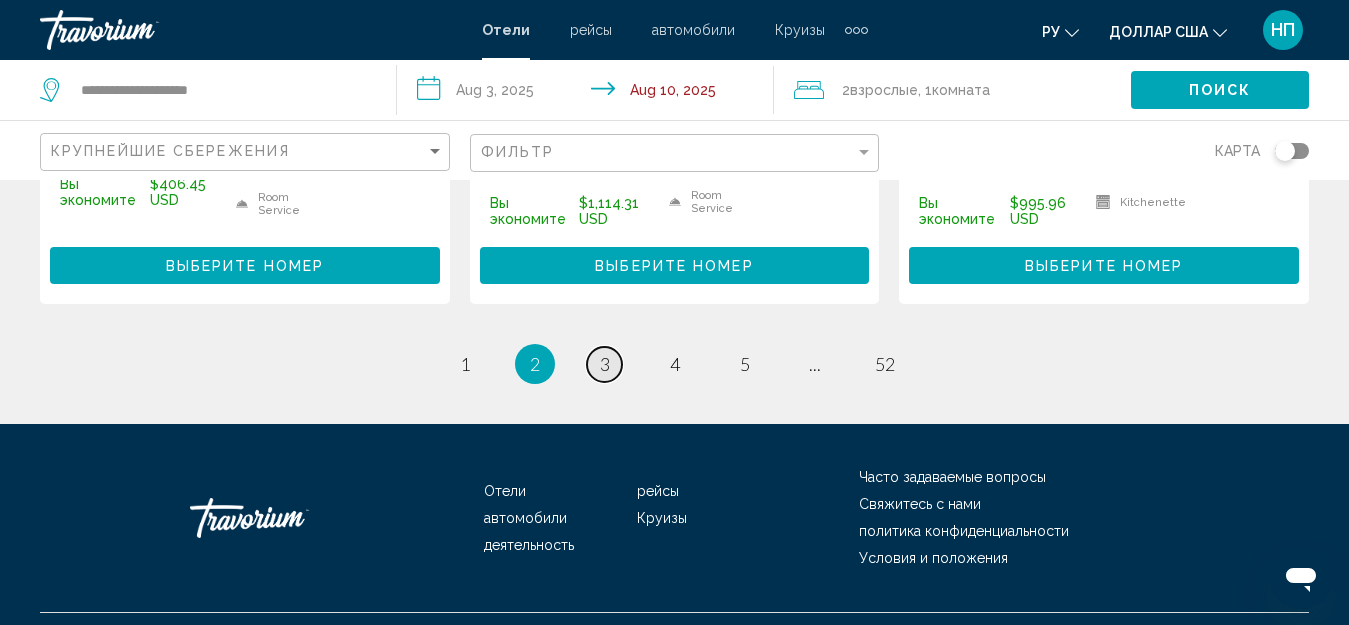 click on "page  3" at bounding box center [464, 364] 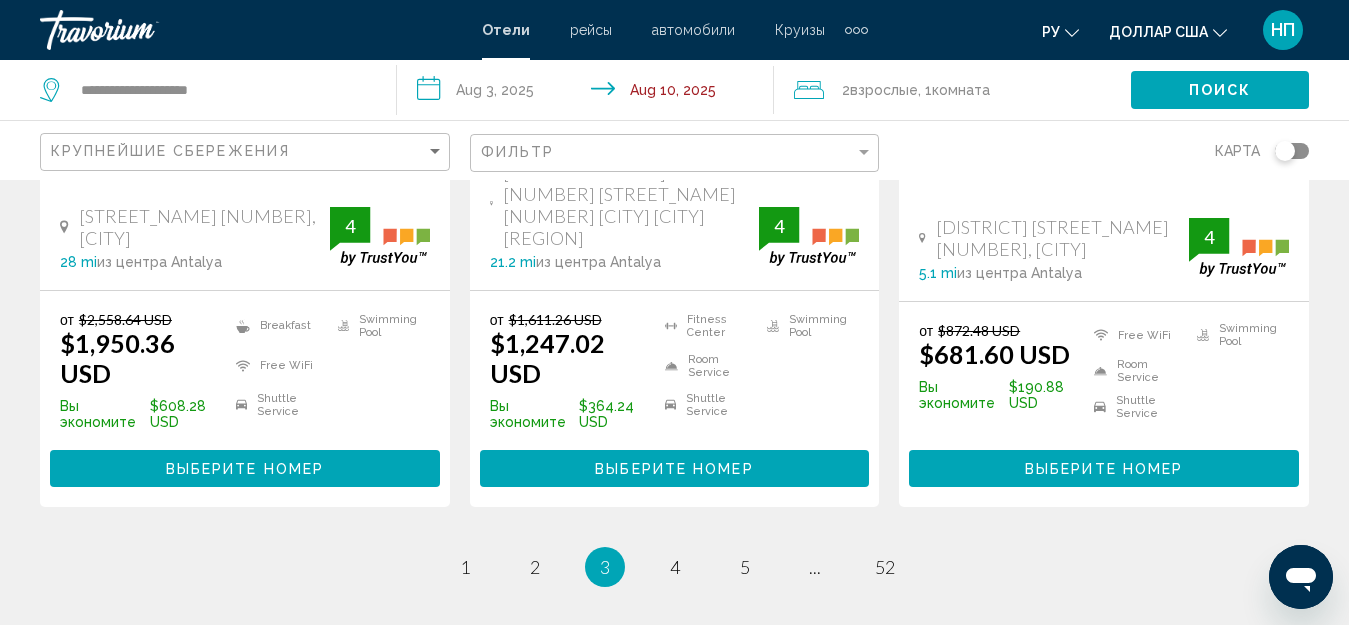 scroll, scrollTop: 2900, scrollLeft: 0, axis: vertical 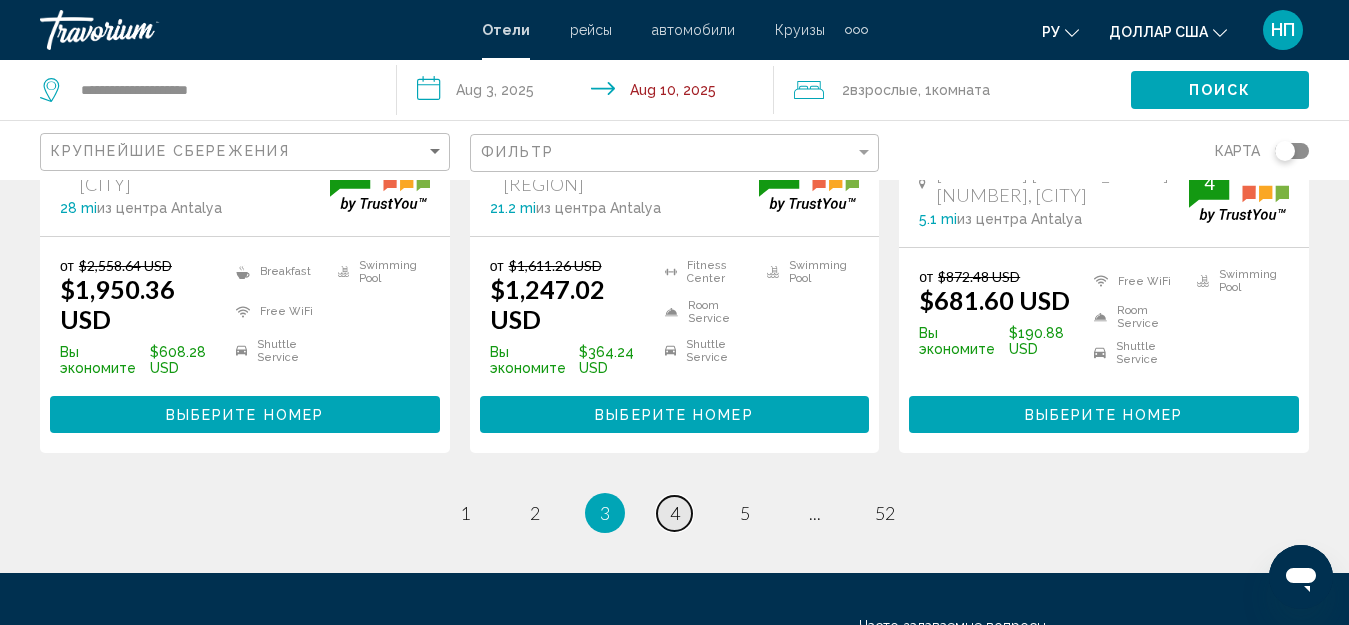 click on "4" at bounding box center (465, 513) 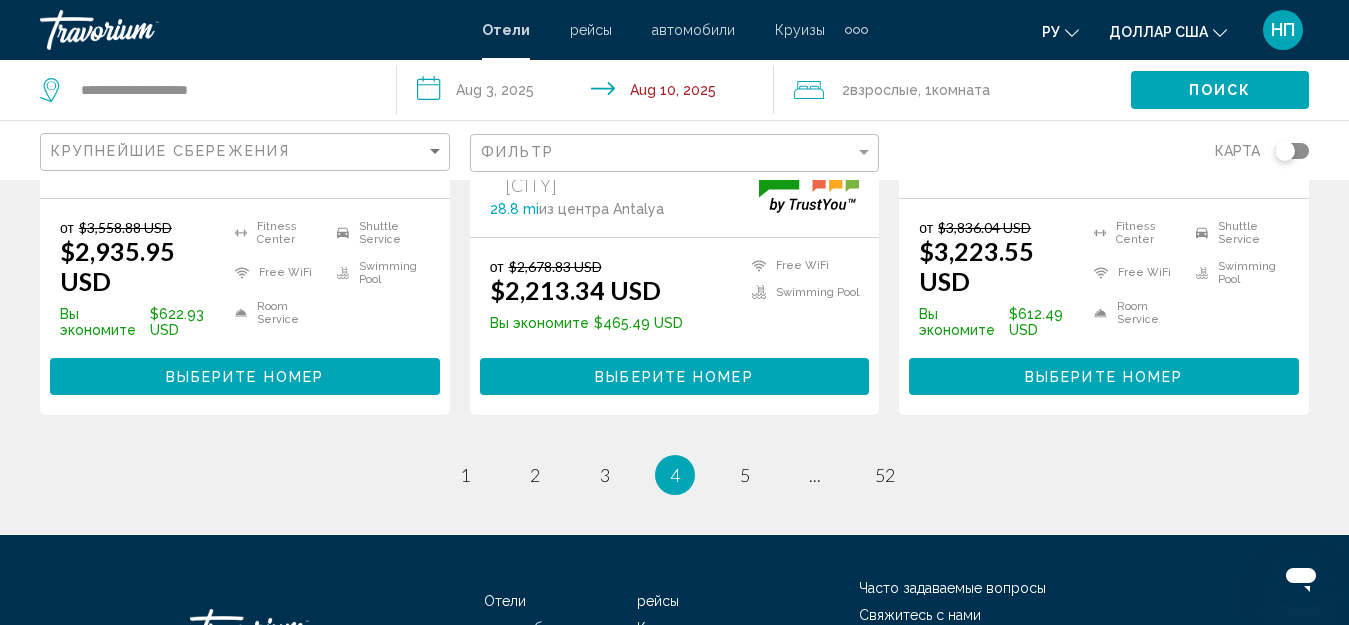 scroll, scrollTop: 3056, scrollLeft: 0, axis: vertical 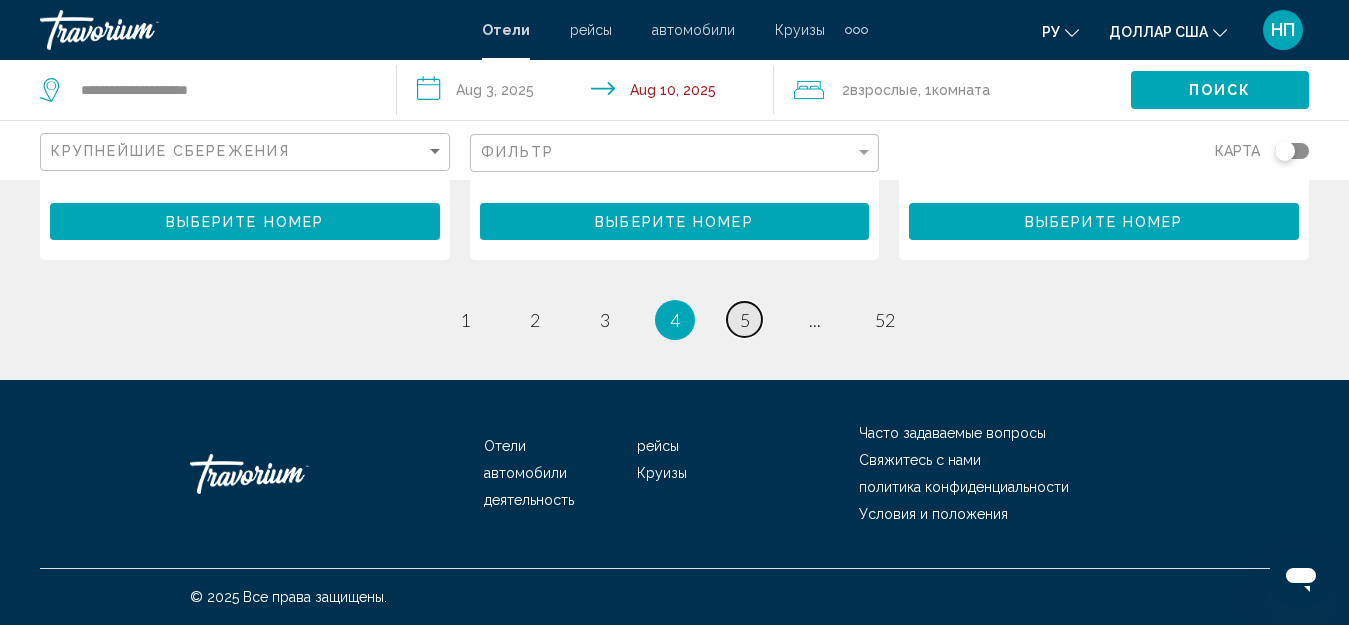 click on "page  5" at bounding box center (464, 319) 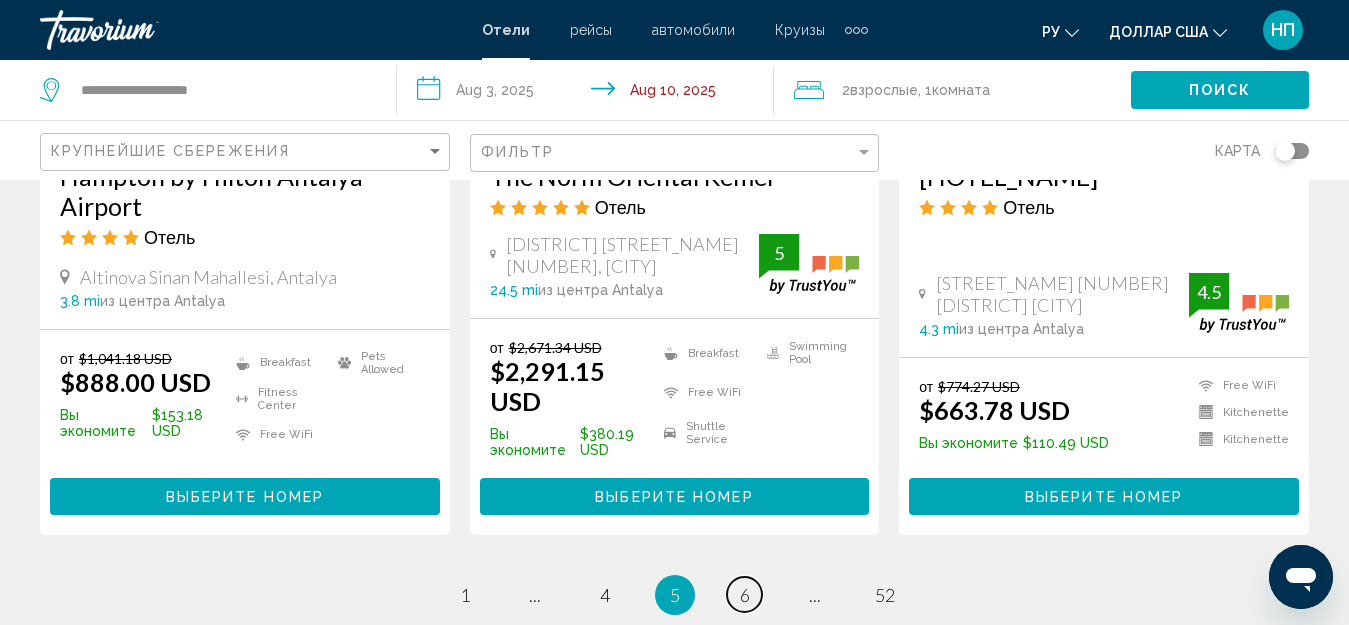 scroll, scrollTop: 2900, scrollLeft: 0, axis: vertical 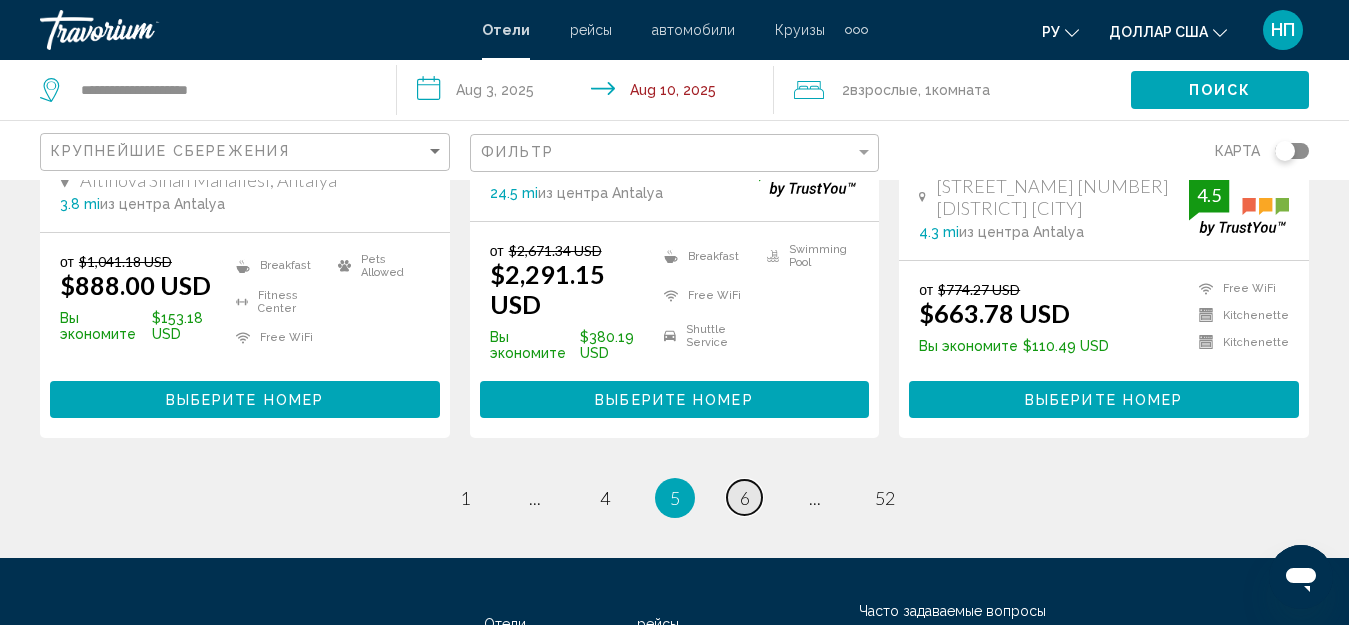 click on "6" at bounding box center (465, 498) 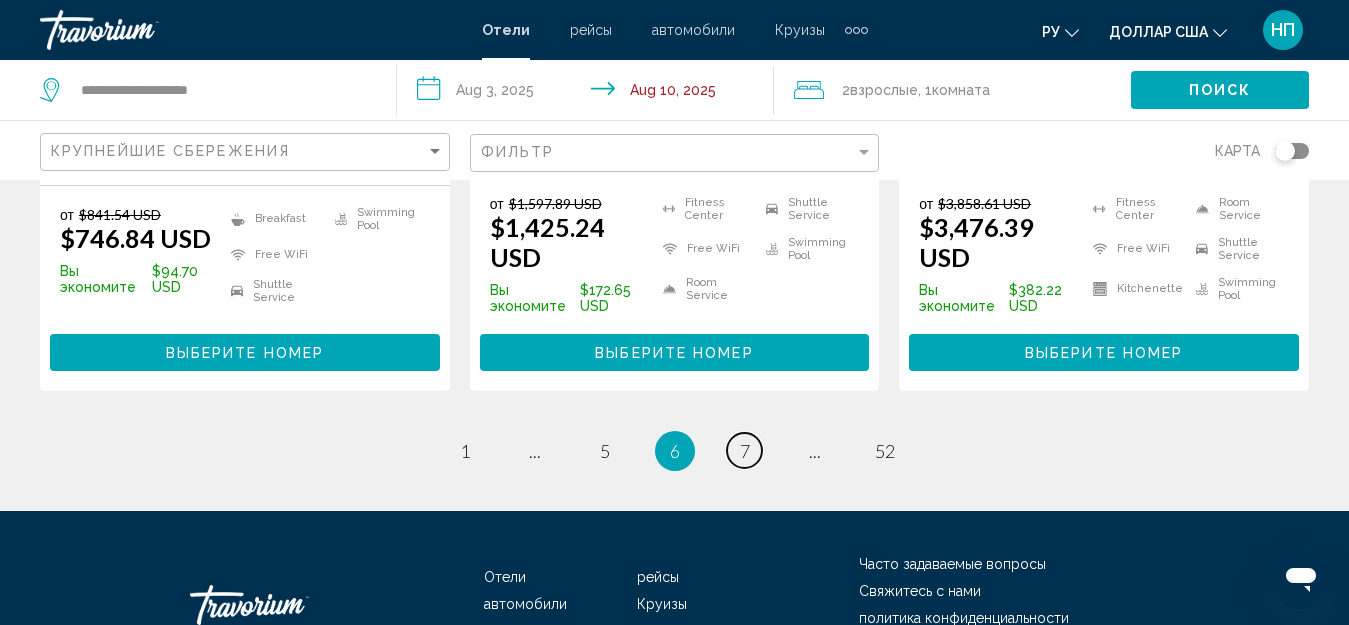 scroll, scrollTop: 2900, scrollLeft: 0, axis: vertical 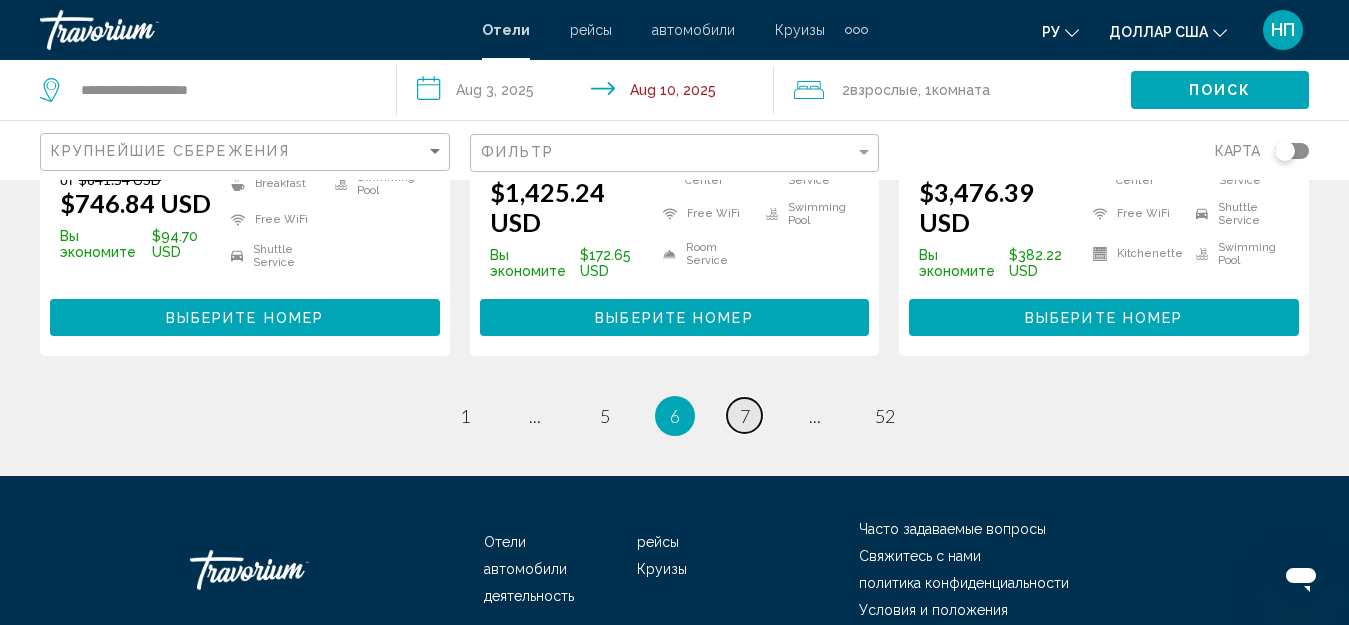 click on "7" at bounding box center (465, 416) 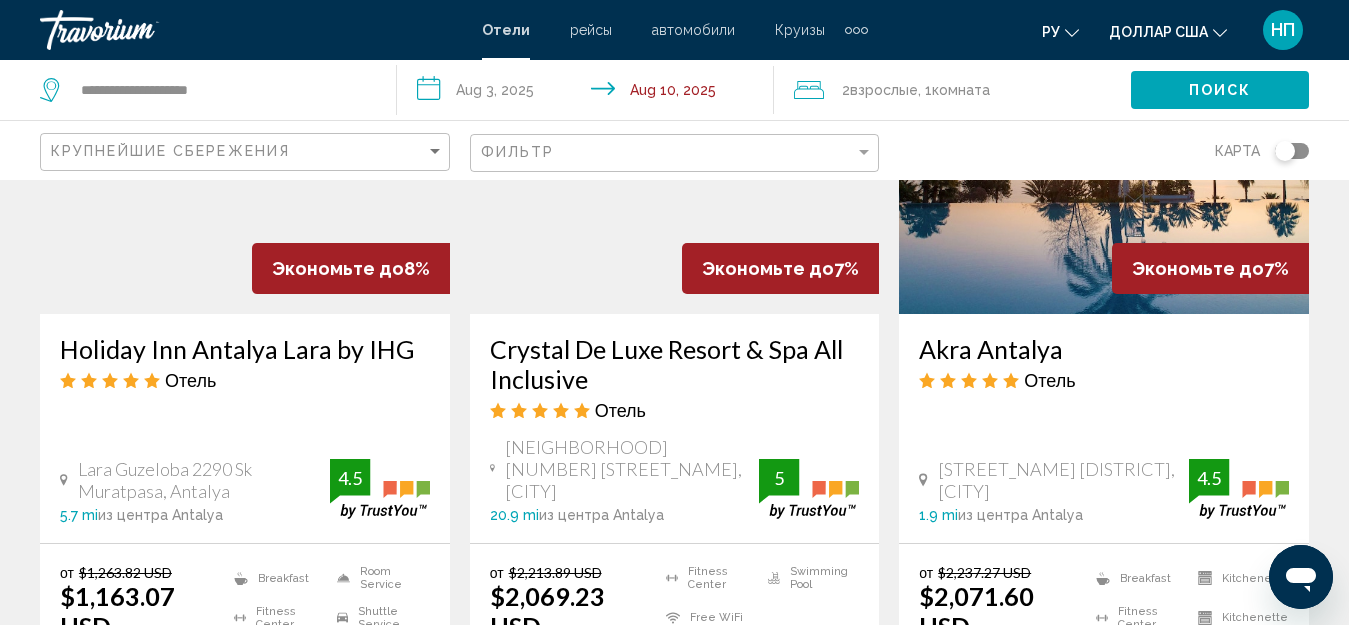 scroll, scrollTop: 2900, scrollLeft: 0, axis: vertical 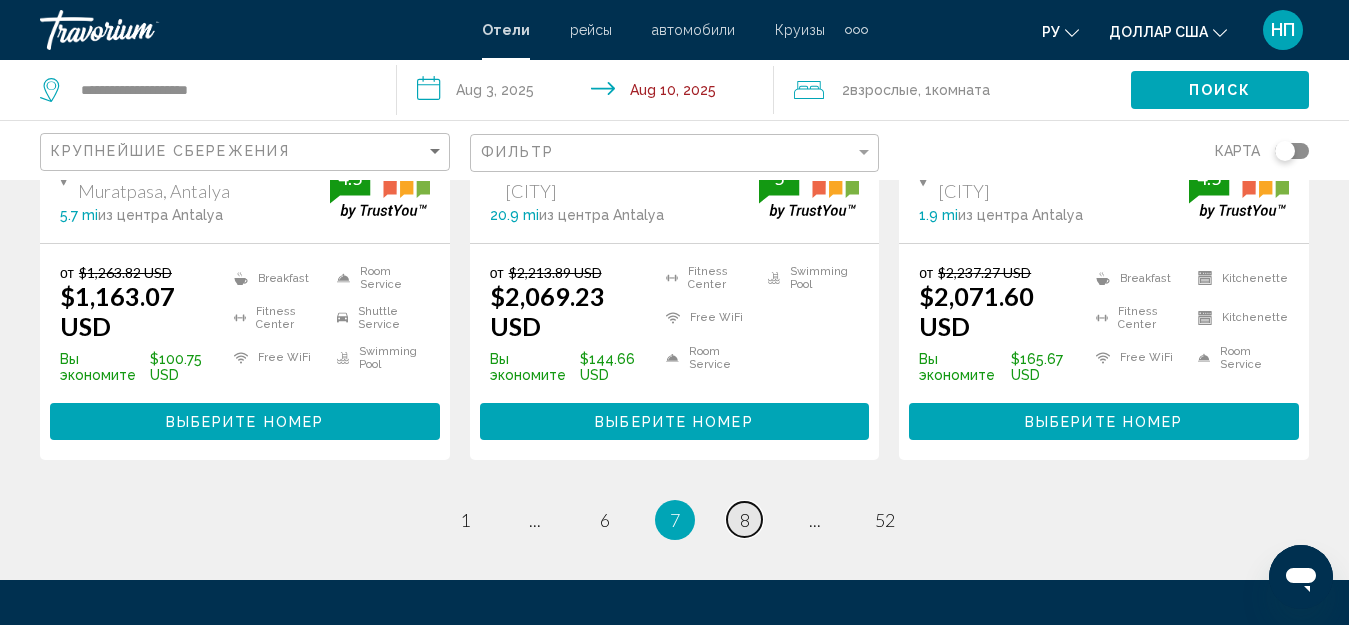 click on "8" at bounding box center [465, 520] 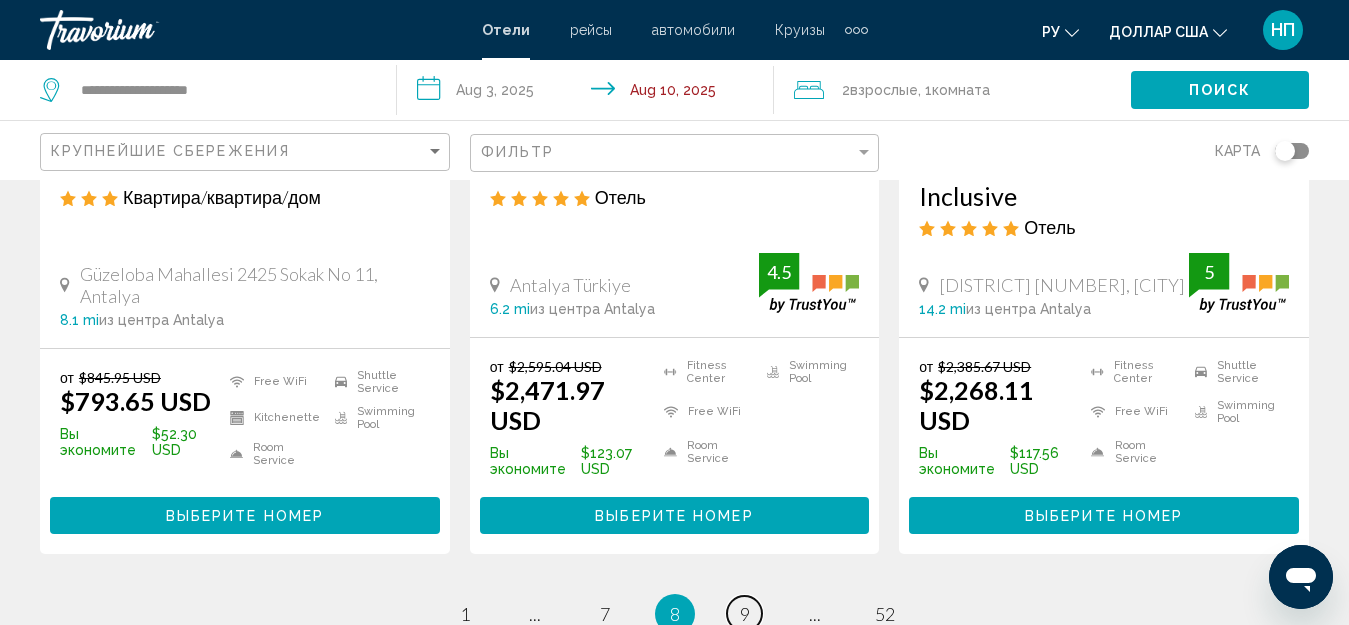 scroll, scrollTop: 3000, scrollLeft: 0, axis: vertical 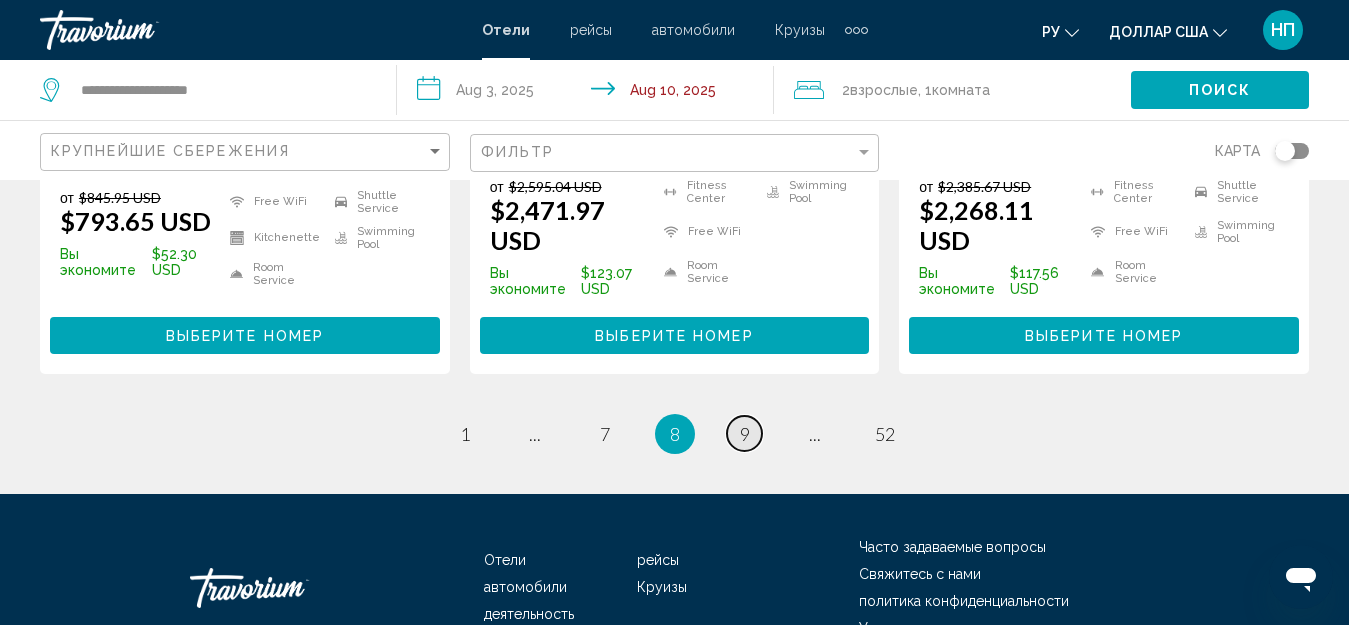 click on "9" at bounding box center [465, 434] 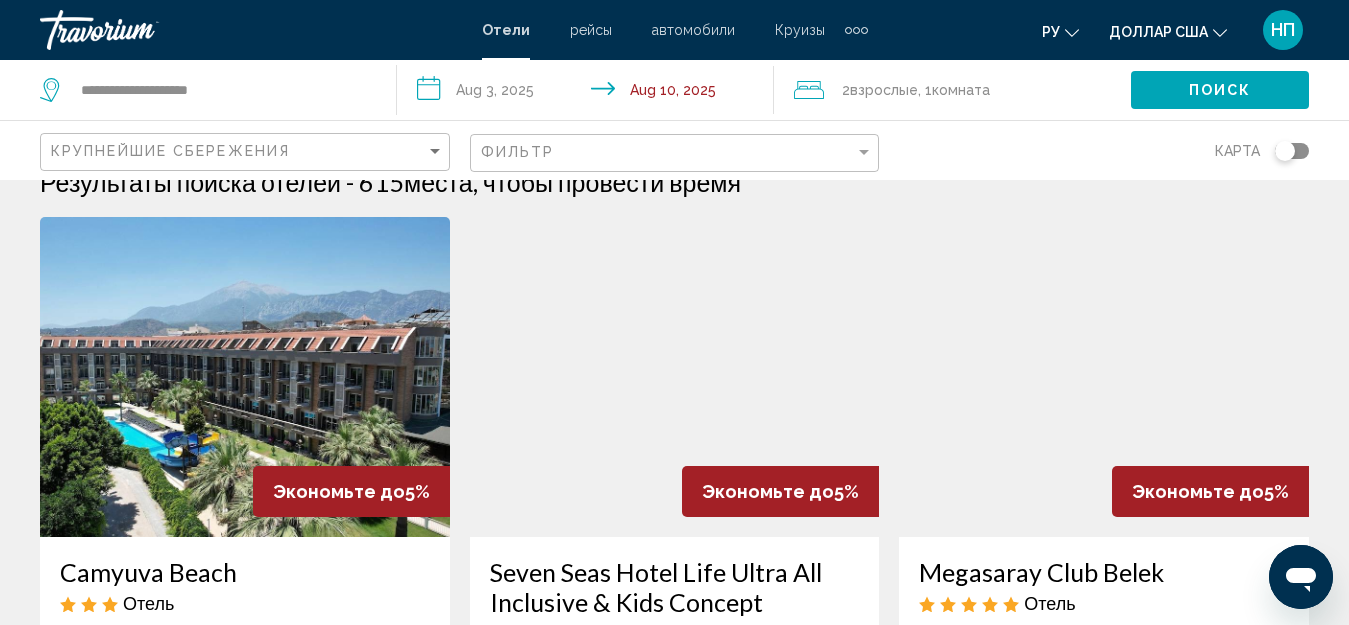 scroll, scrollTop: 0, scrollLeft: 0, axis: both 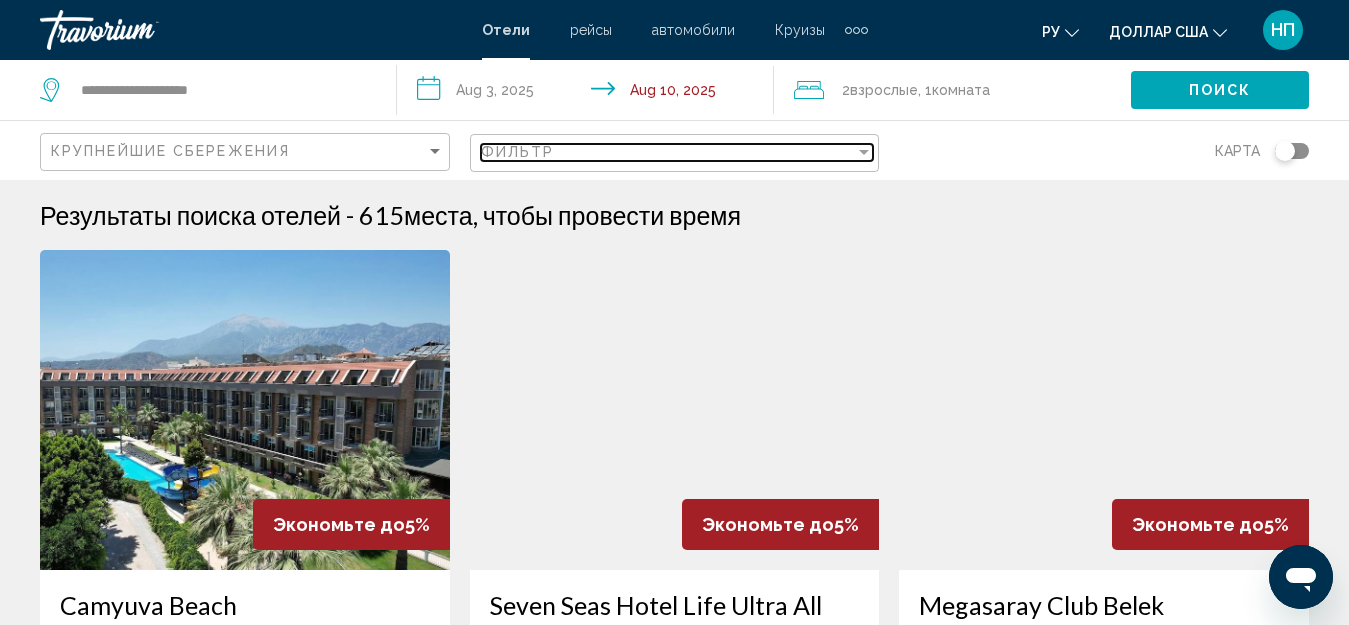 click at bounding box center (864, 152) 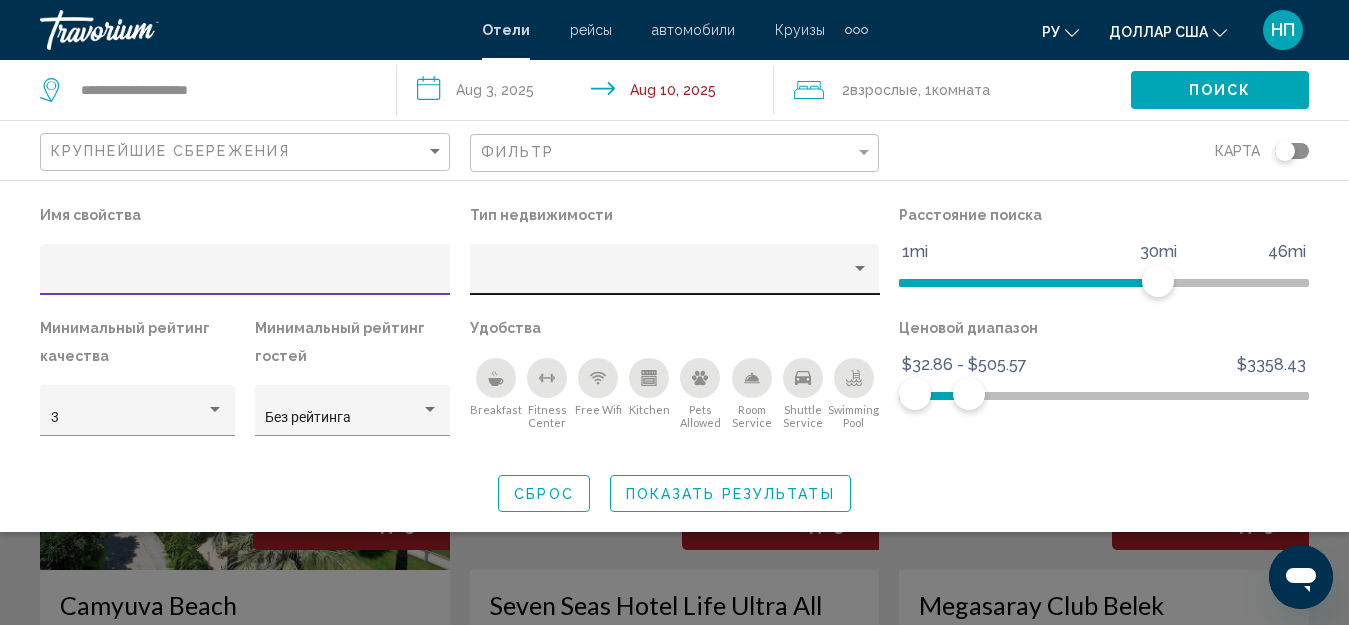 click at bounding box center (860, 269) 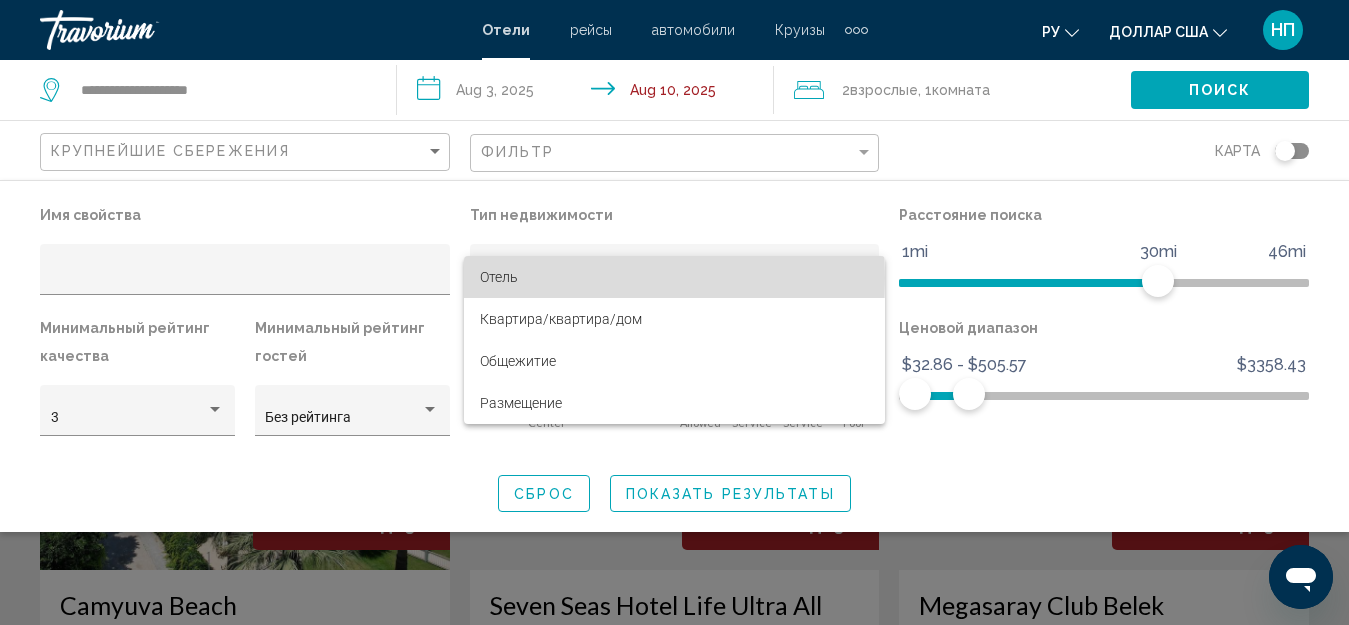 click on "Отель" at bounding box center [499, 277] 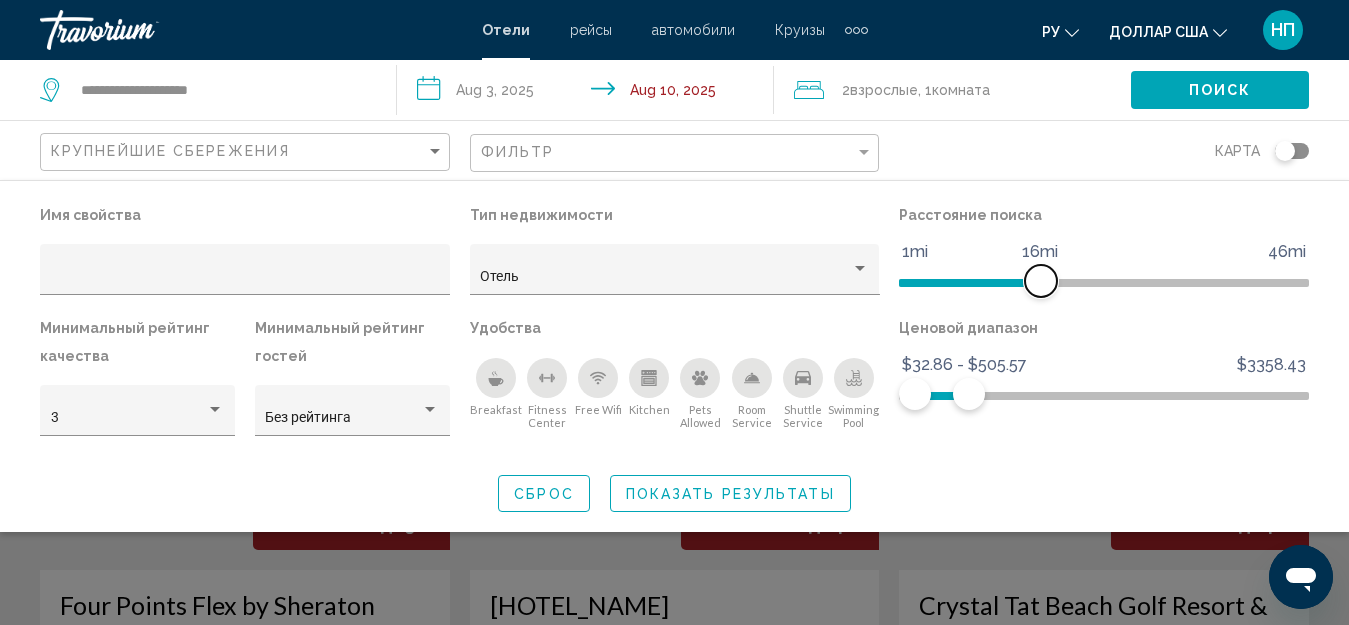 drag, startPoint x: 1157, startPoint y: 279, endPoint x: 1042, endPoint y: 289, distance: 115.43397 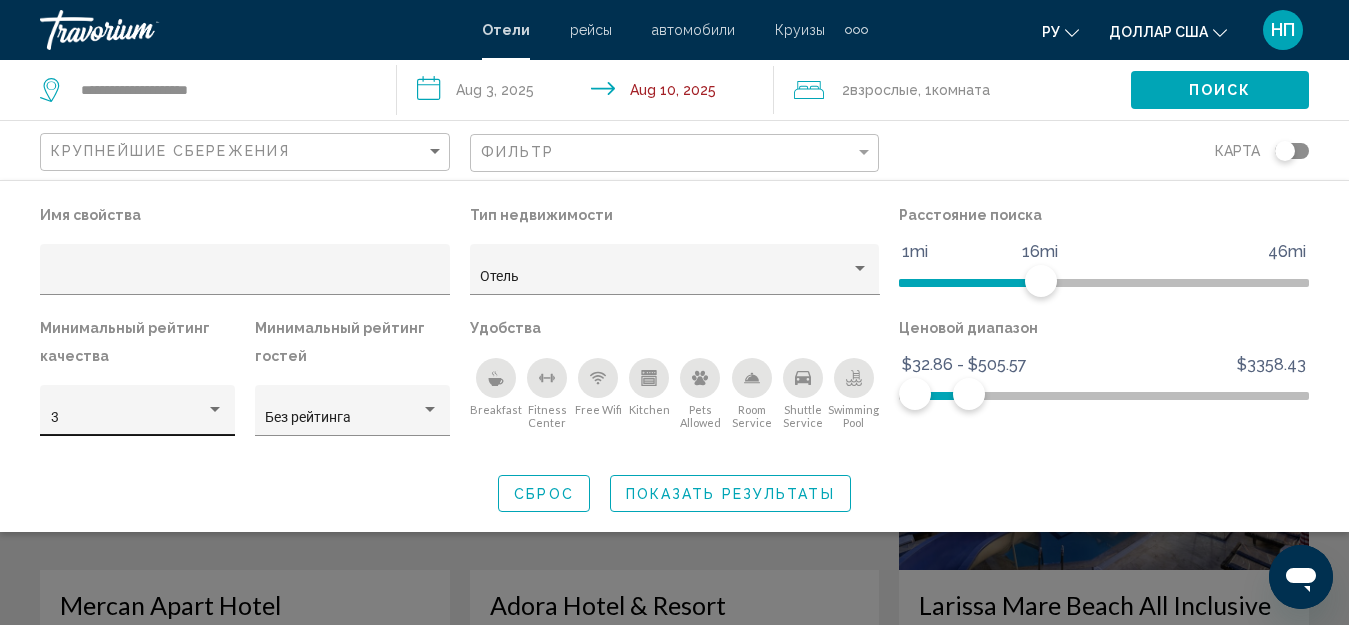 click at bounding box center (215, 409) 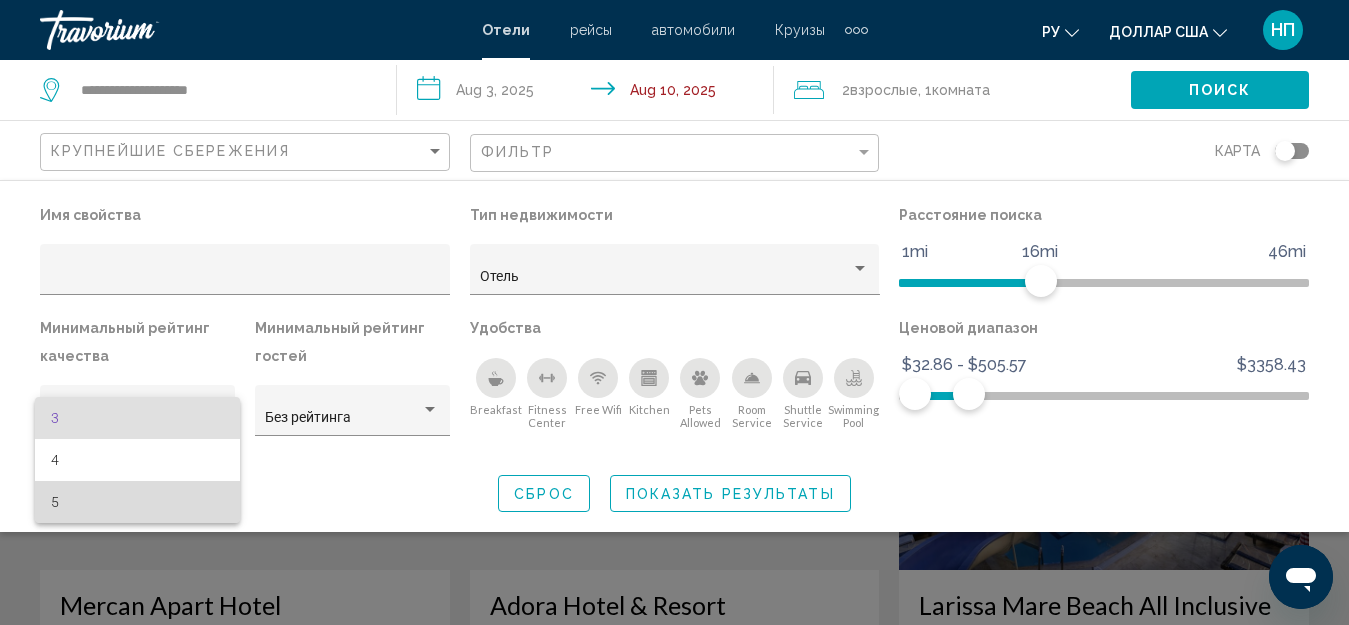 click on "5" at bounding box center (55, 502) 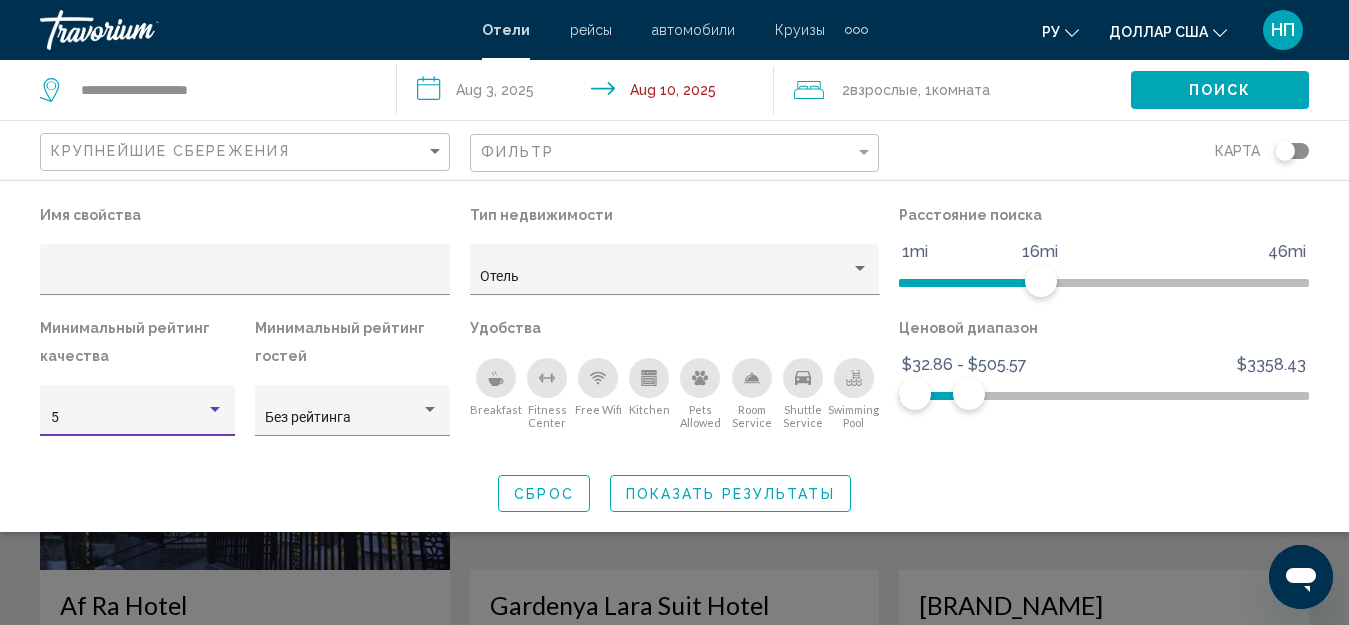 click on "Показать результаты" at bounding box center [730, 494] 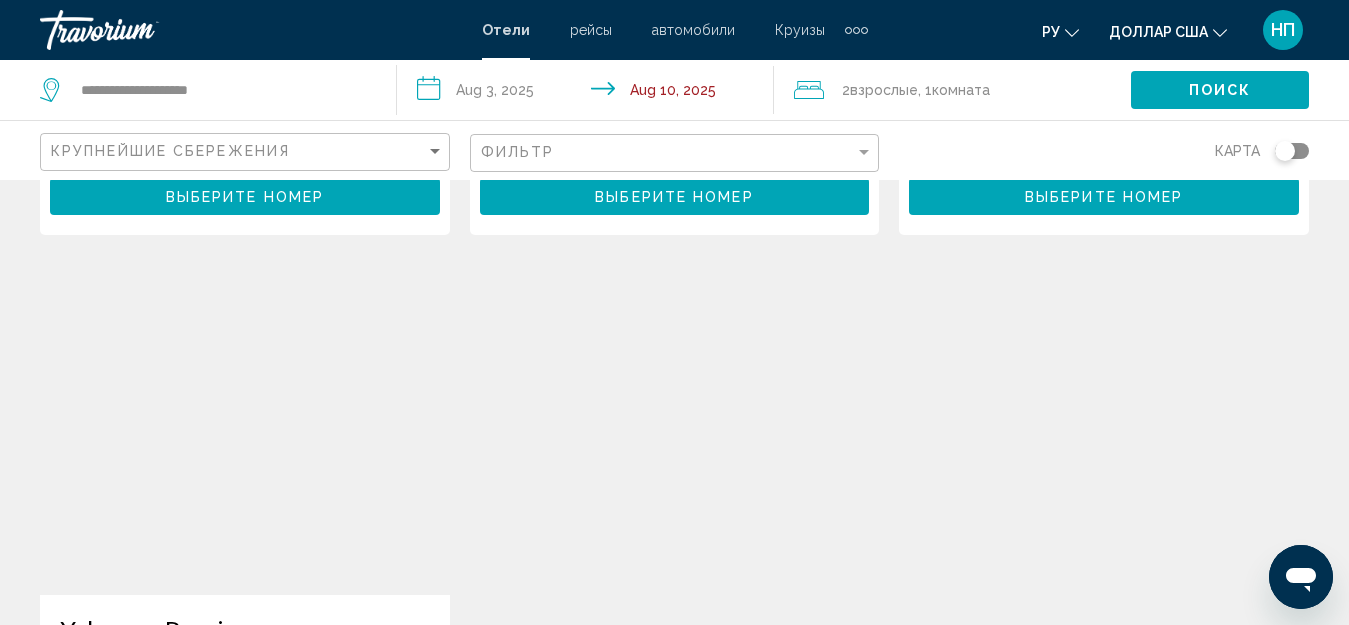 scroll, scrollTop: 700, scrollLeft: 0, axis: vertical 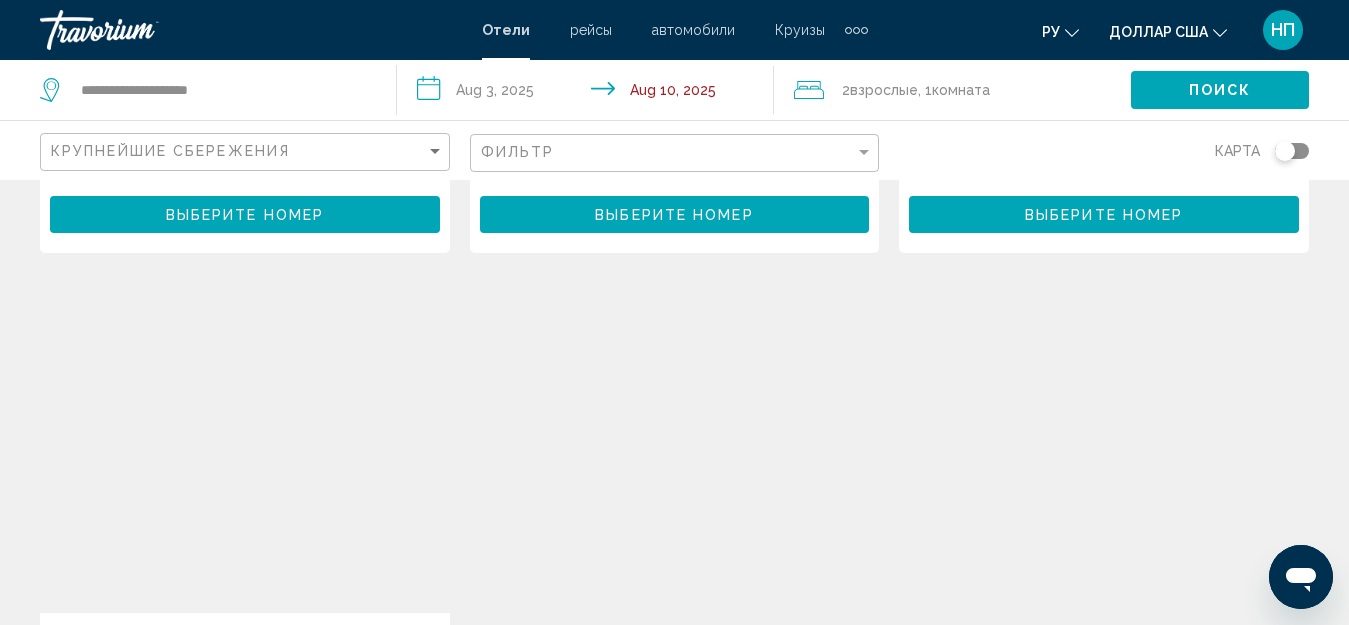 click at bounding box center (245, 453) 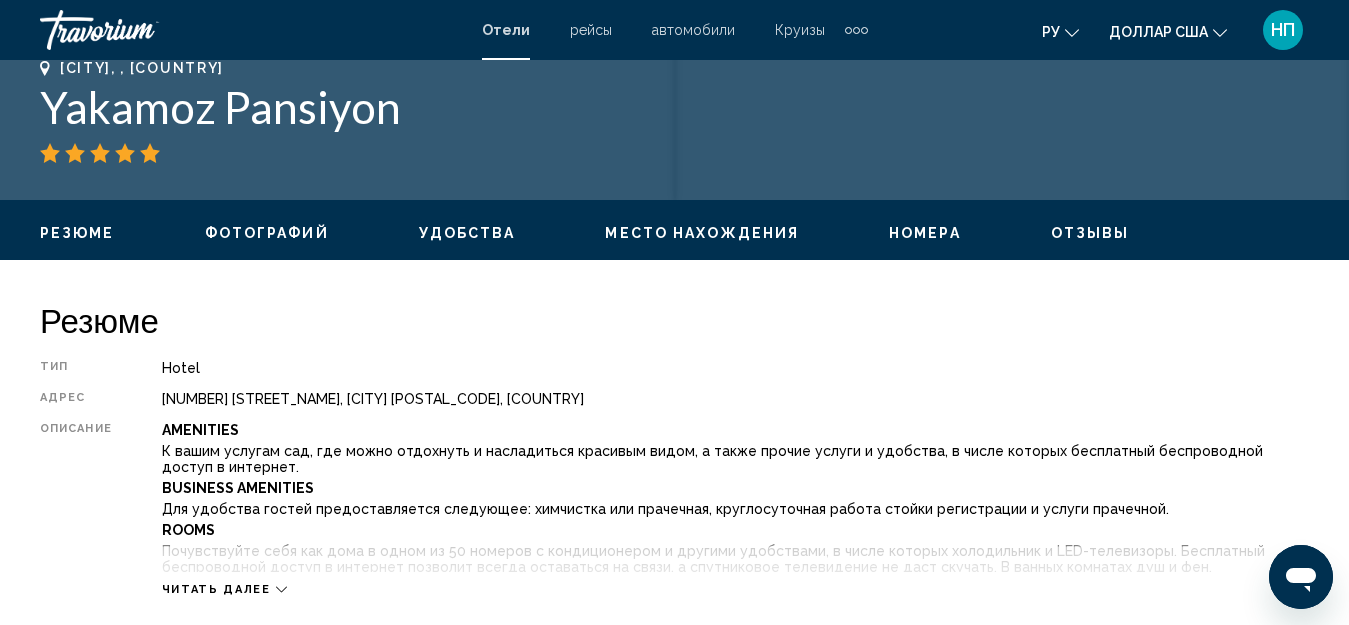 scroll, scrollTop: 922, scrollLeft: 0, axis: vertical 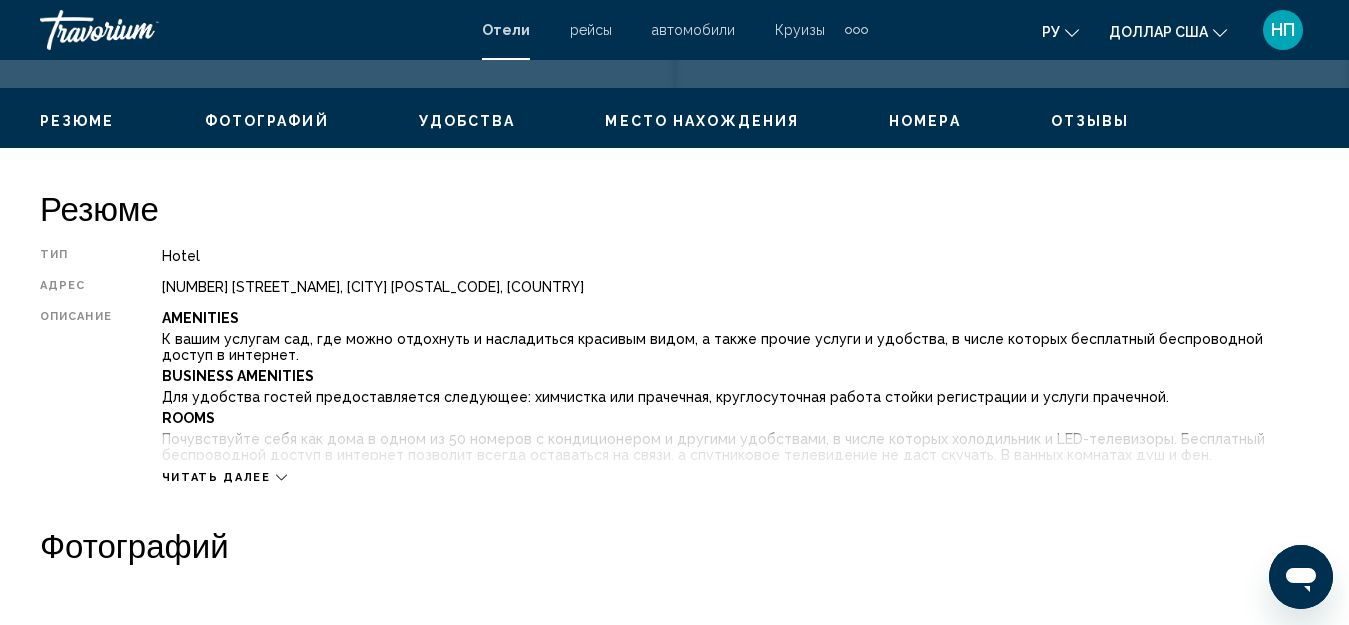 click at bounding box center [281, 477] 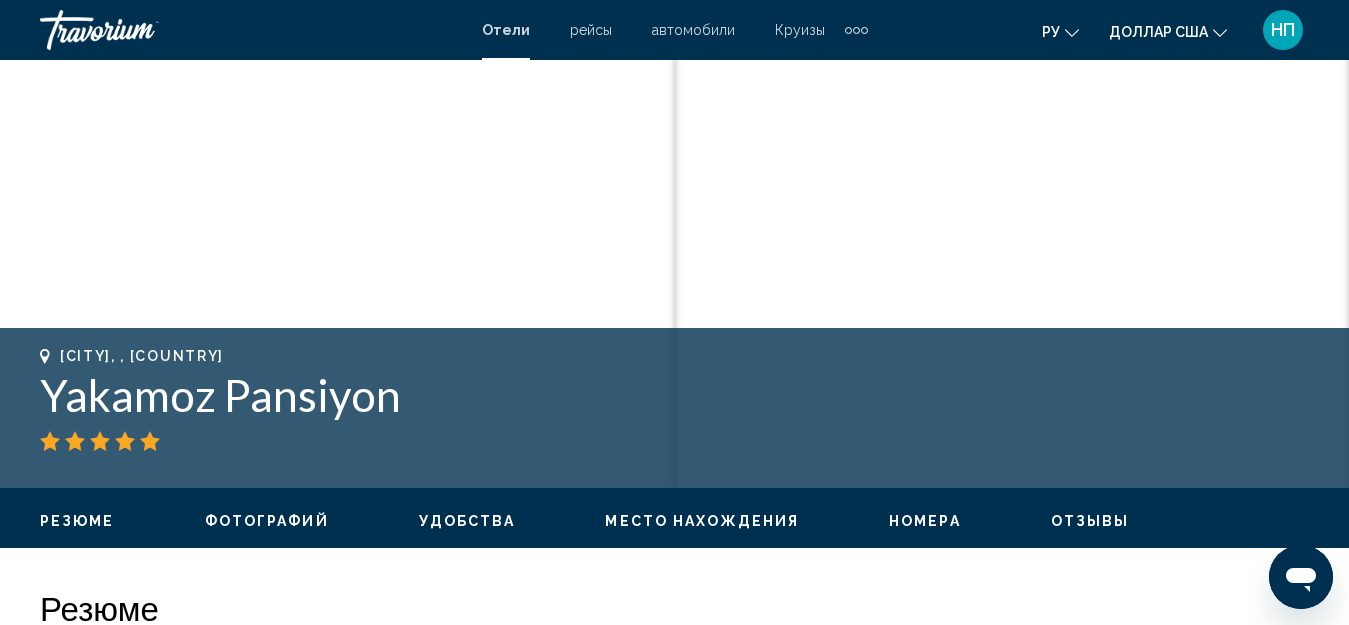 scroll, scrollTop: 722, scrollLeft: 0, axis: vertical 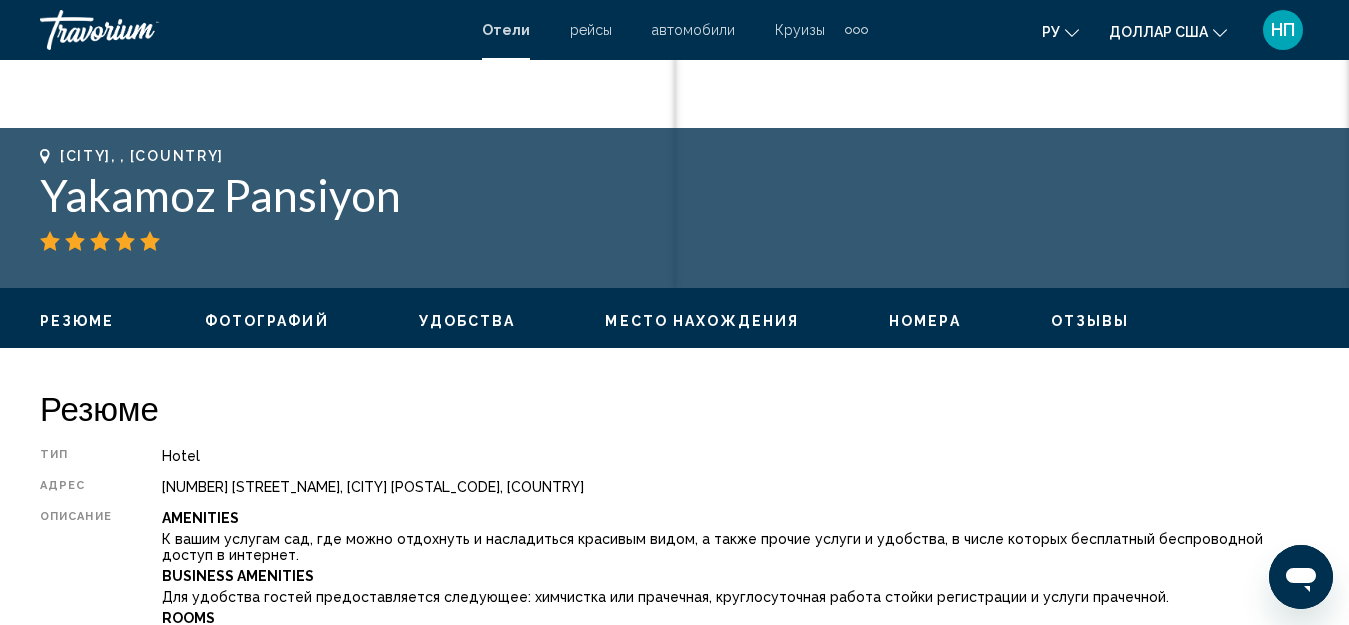 click on "Фотографий" at bounding box center (267, 321) 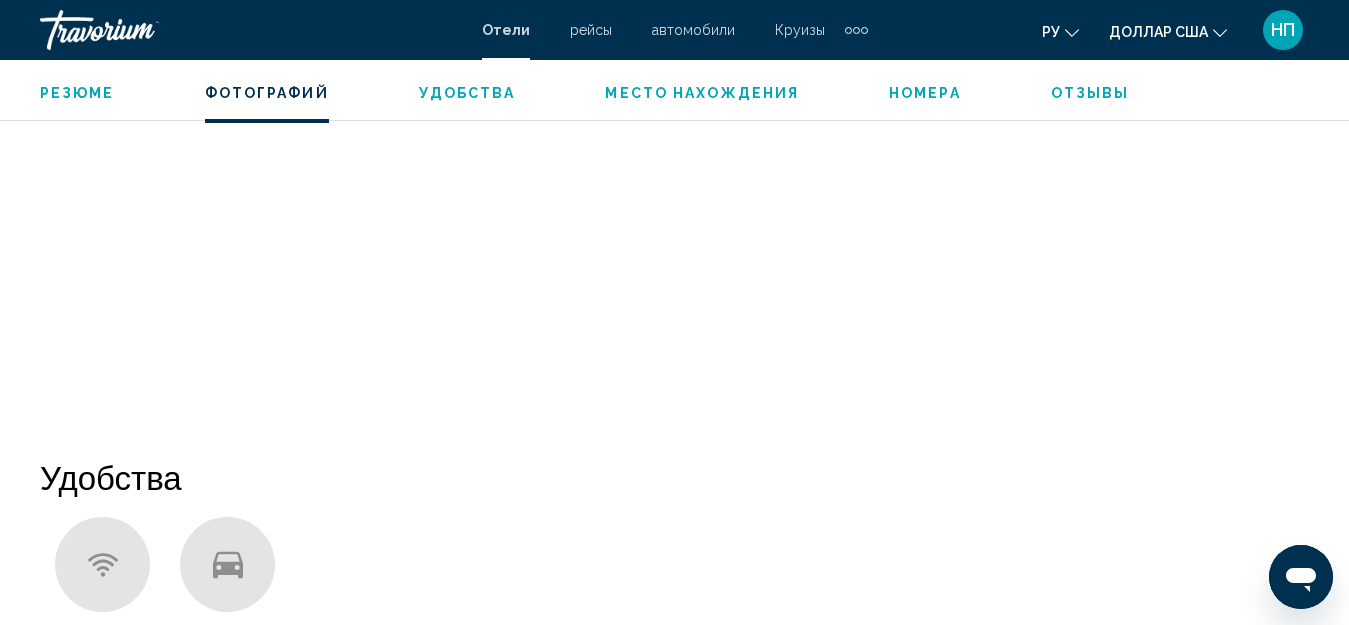 scroll, scrollTop: 2145, scrollLeft: 0, axis: vertical 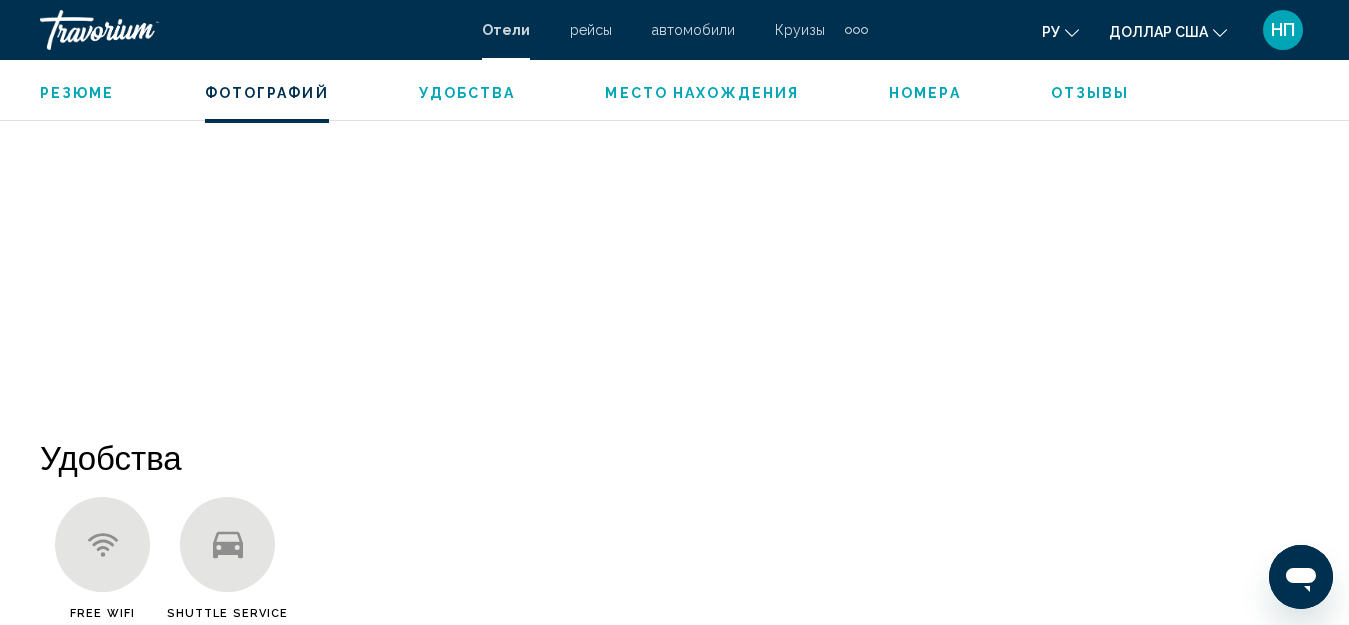 click on "Удобства" at bounding box center [467, 93] 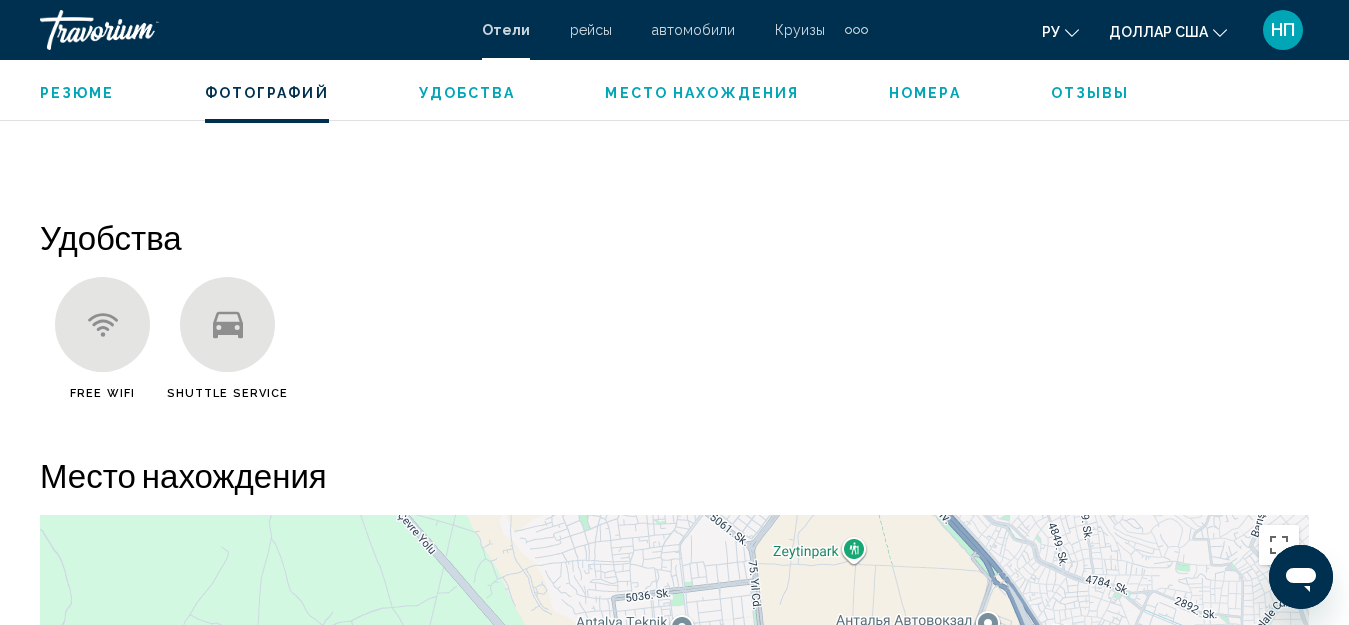 scroll, scrollTop: 2462, scrollLeft: 0, axis: vertical 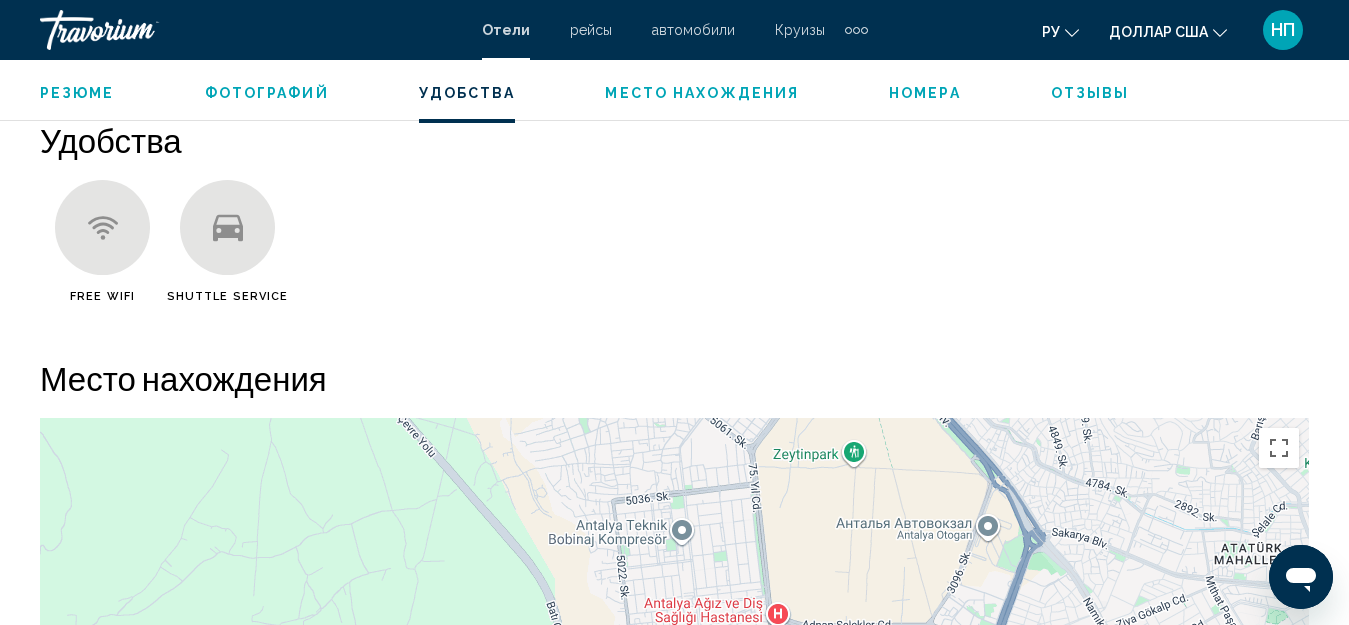 click on "Место нахождения" at bounding box center [702, 93] 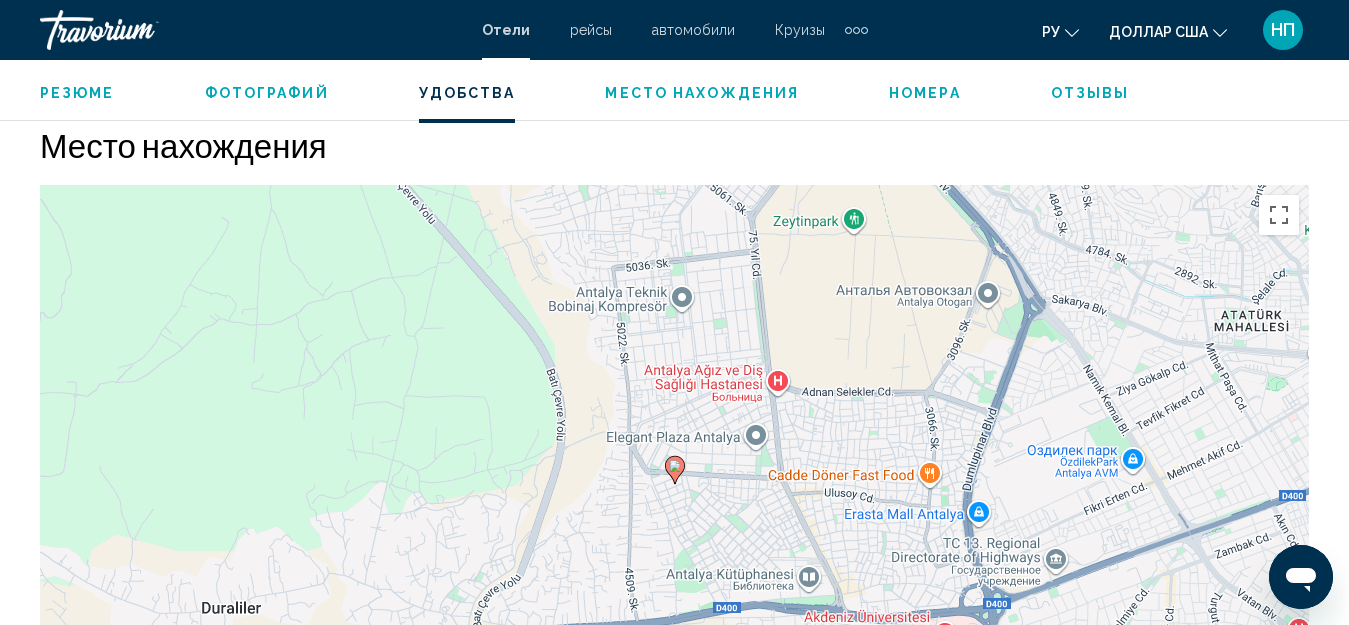 scroll, scrollTop: 2700, scrollLeft: 0, axis: vertical 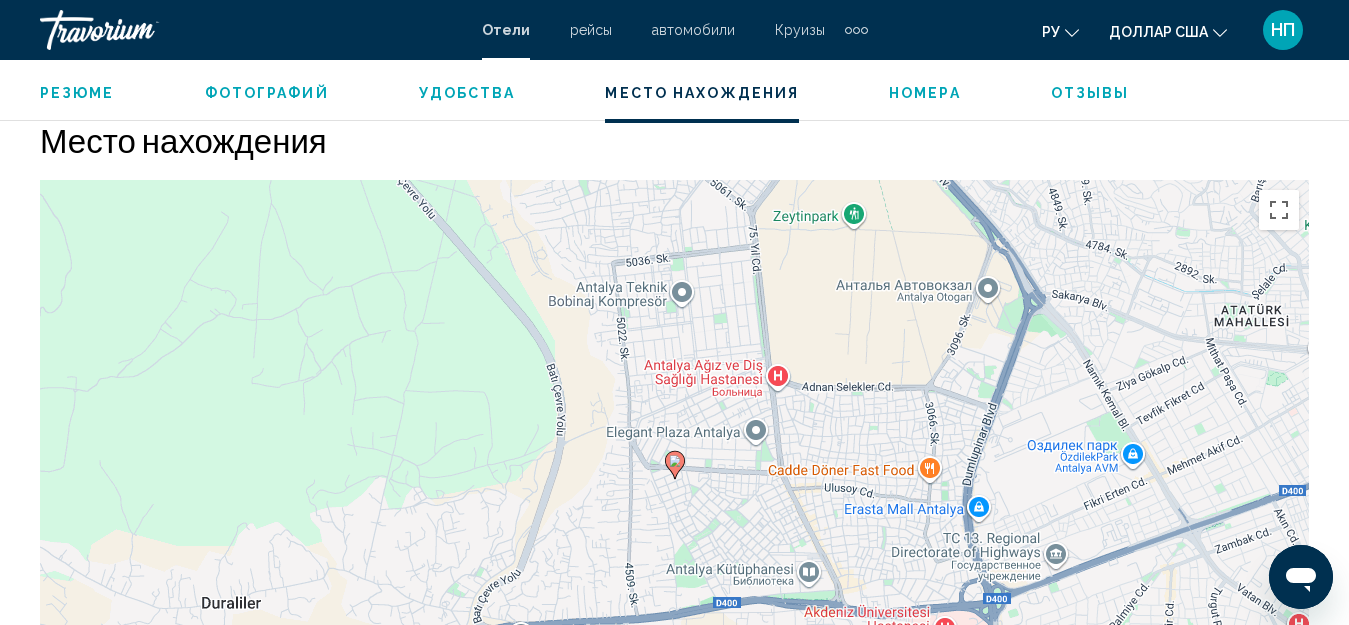 click on "Номера" at bounding box center (925, 93) 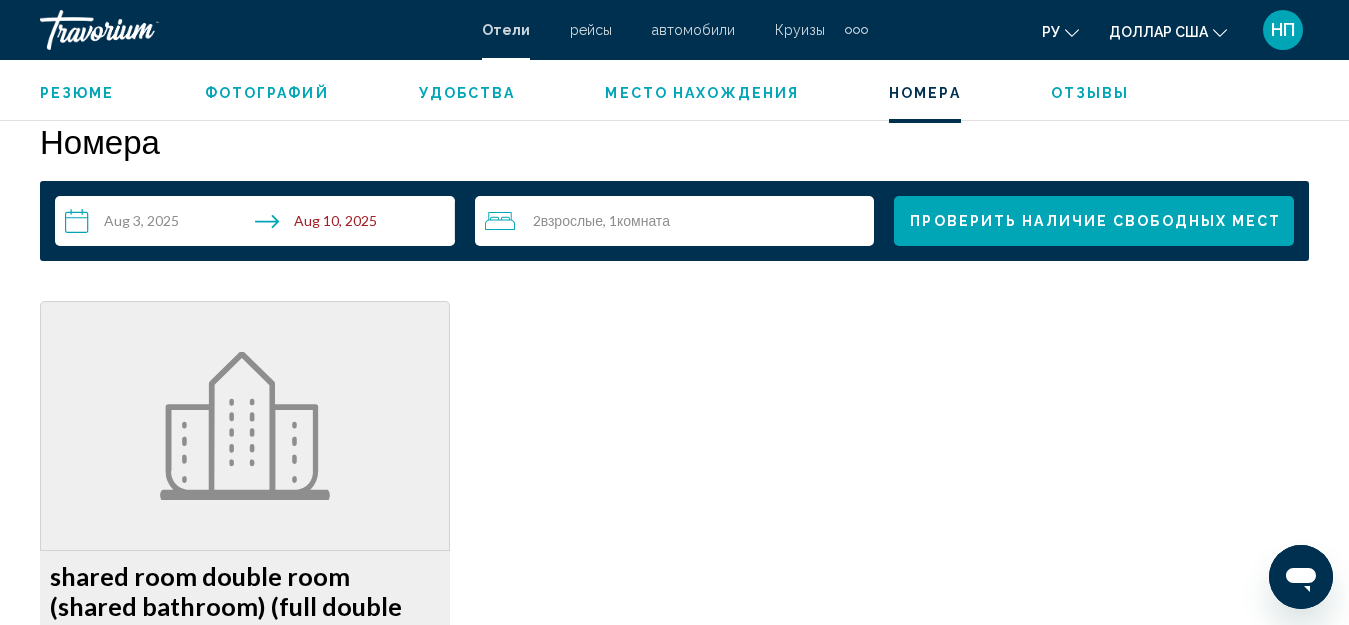 scroll, scrollTop: 3400, scrollLeft: 0, axis: vertical 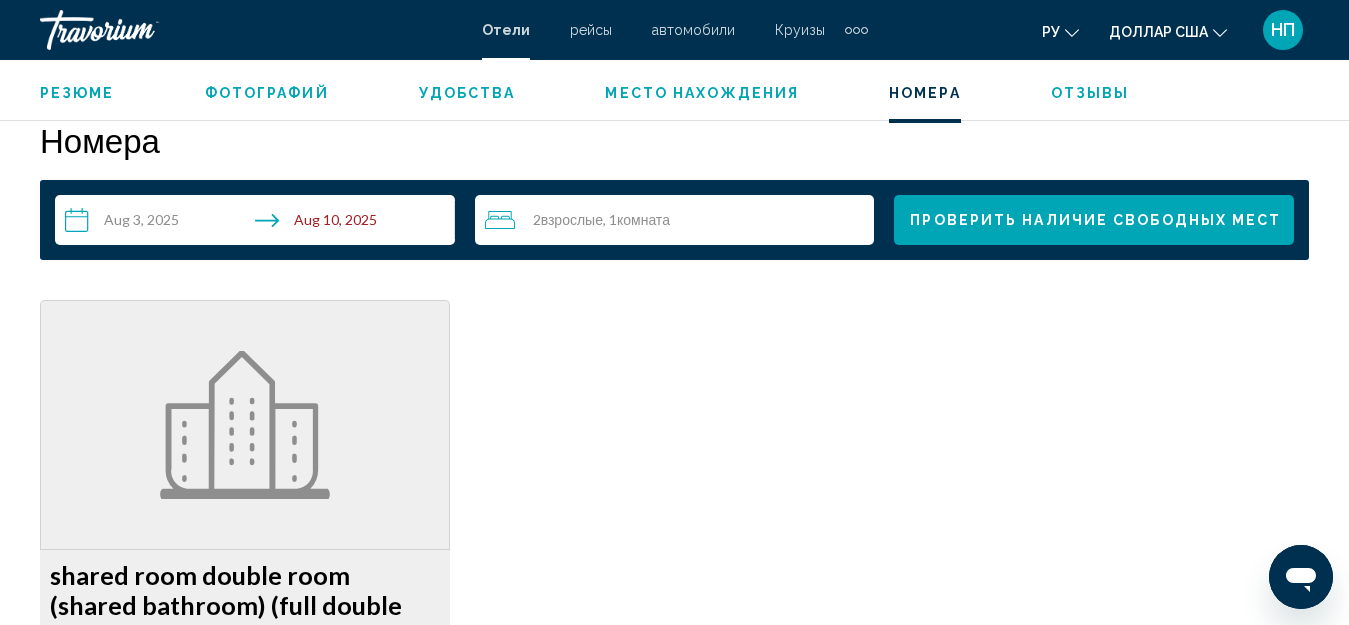 click on "Отзывы" at bounding box center [1090, 93] 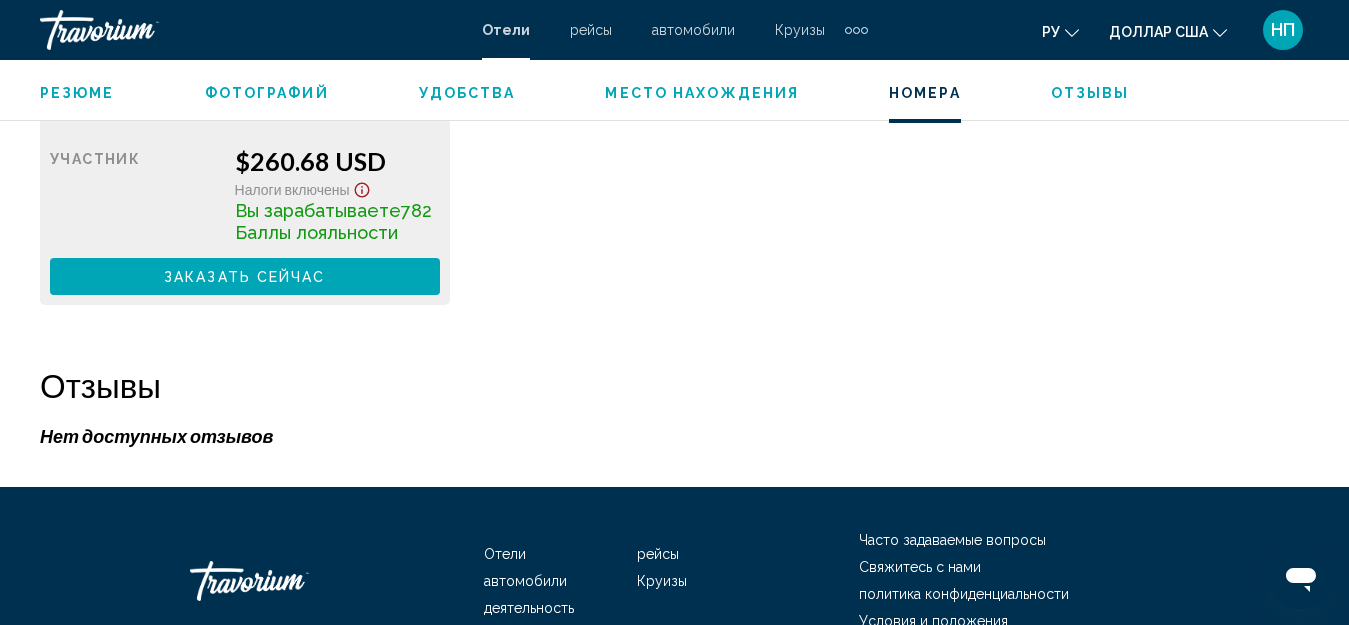 scroll, scrollTop: 4190, scrollLeft: 0, axis: vertical 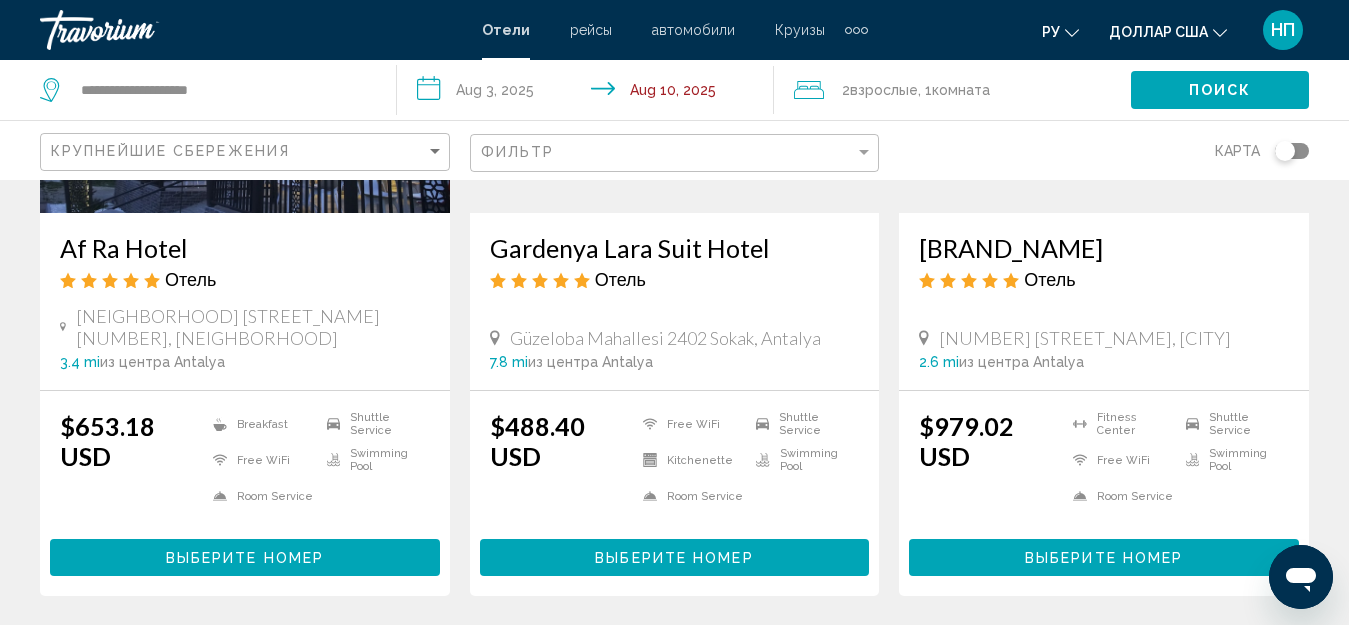 click on "Выберите номер" at bounding box center [674, 558] 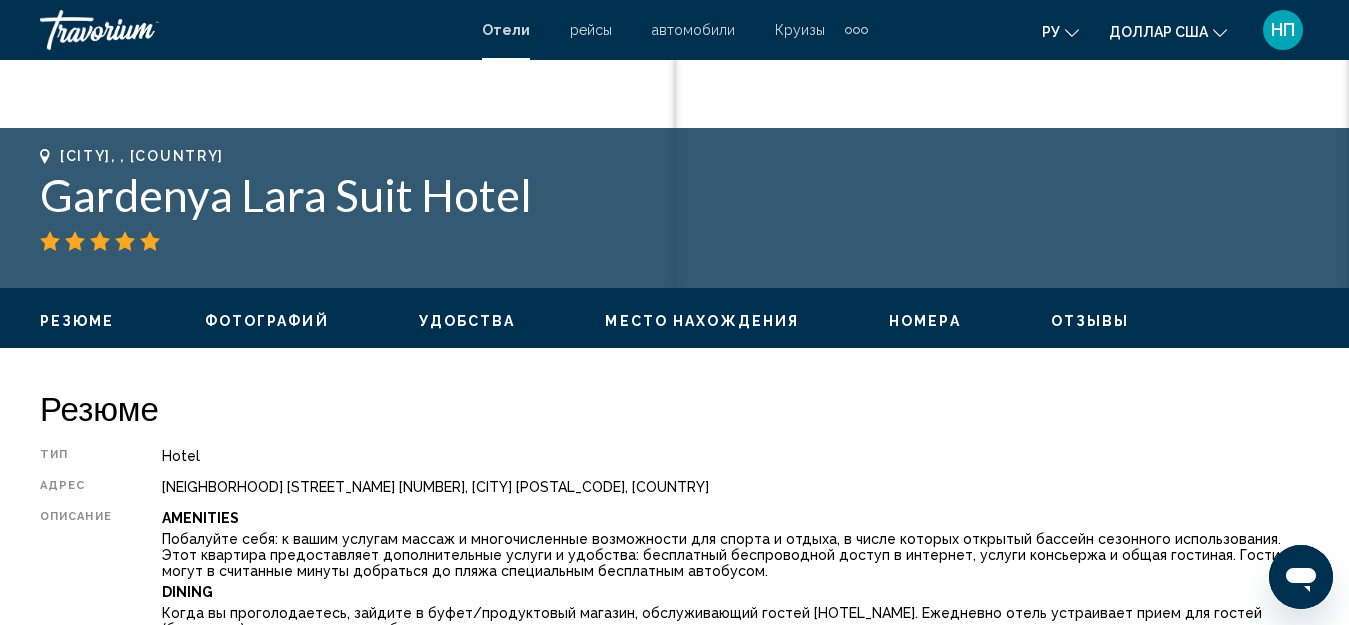 scroll, scrollTop: 922, scrollLeft: 0, axis: vertical 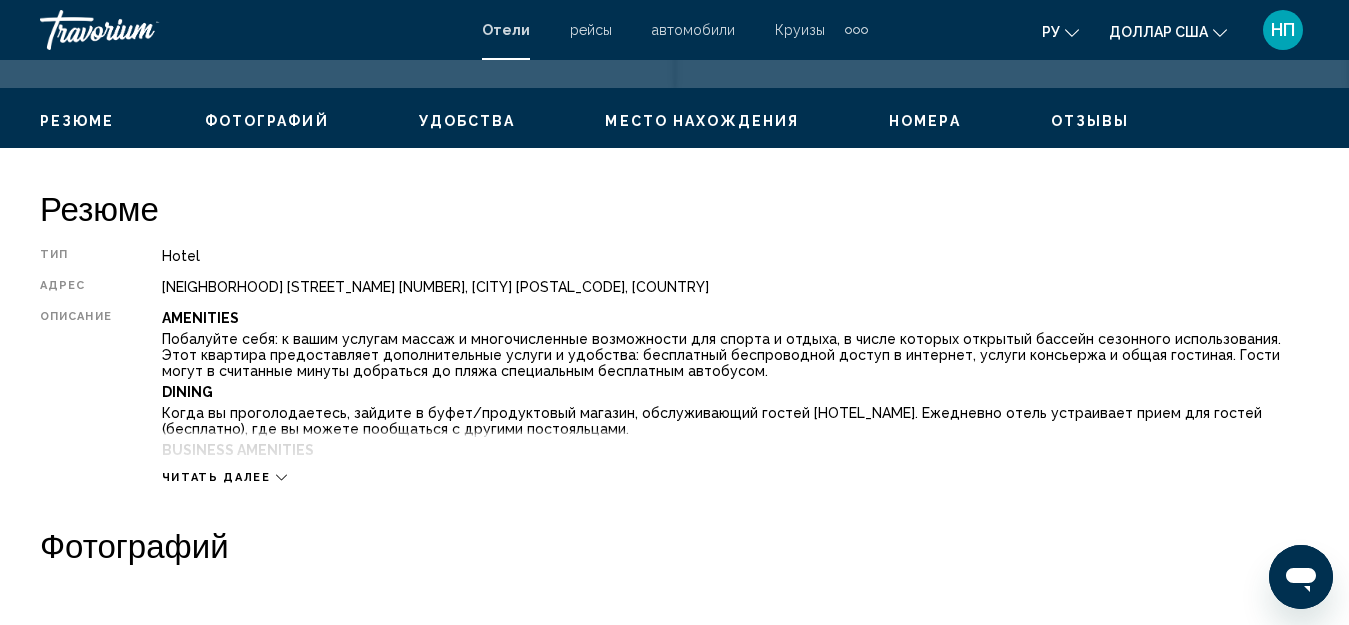 click at bounding box center (281, 477) 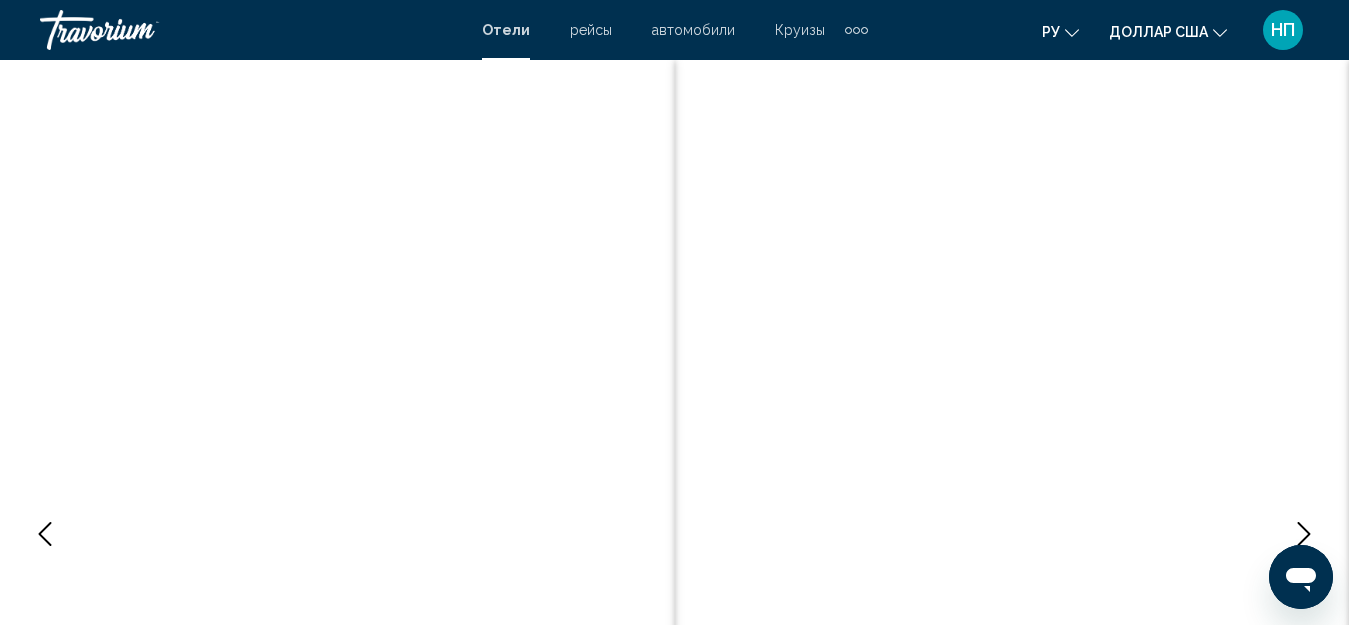scroll, scrollTop: 0, scrollLeft: 0, axis: both 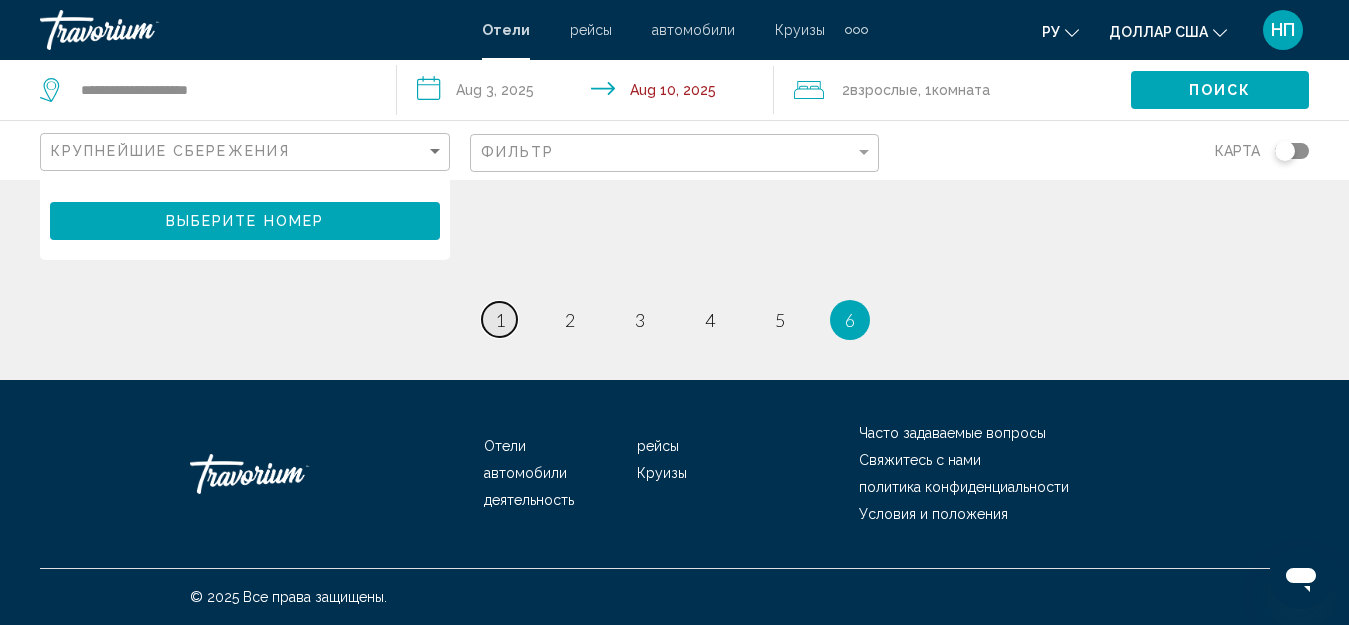 click on "1" at bounding box center [500, 320] 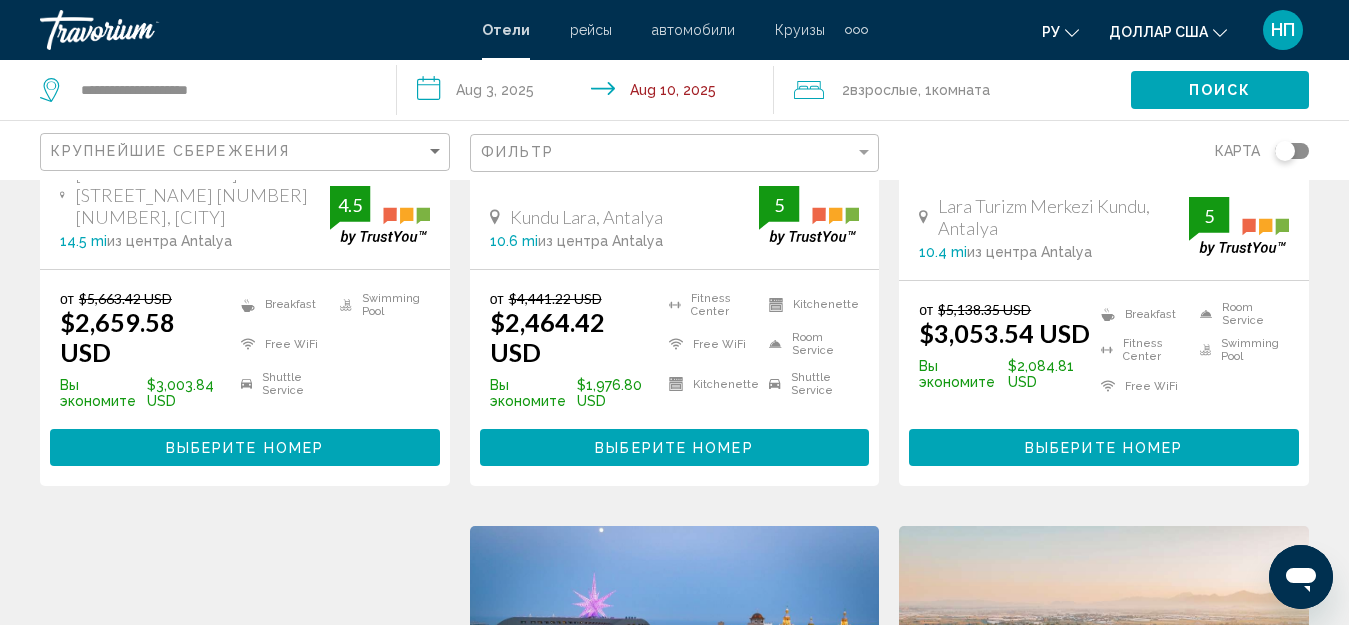 scroll, scrollTop: 0, scrollLeft: 0, axis: both 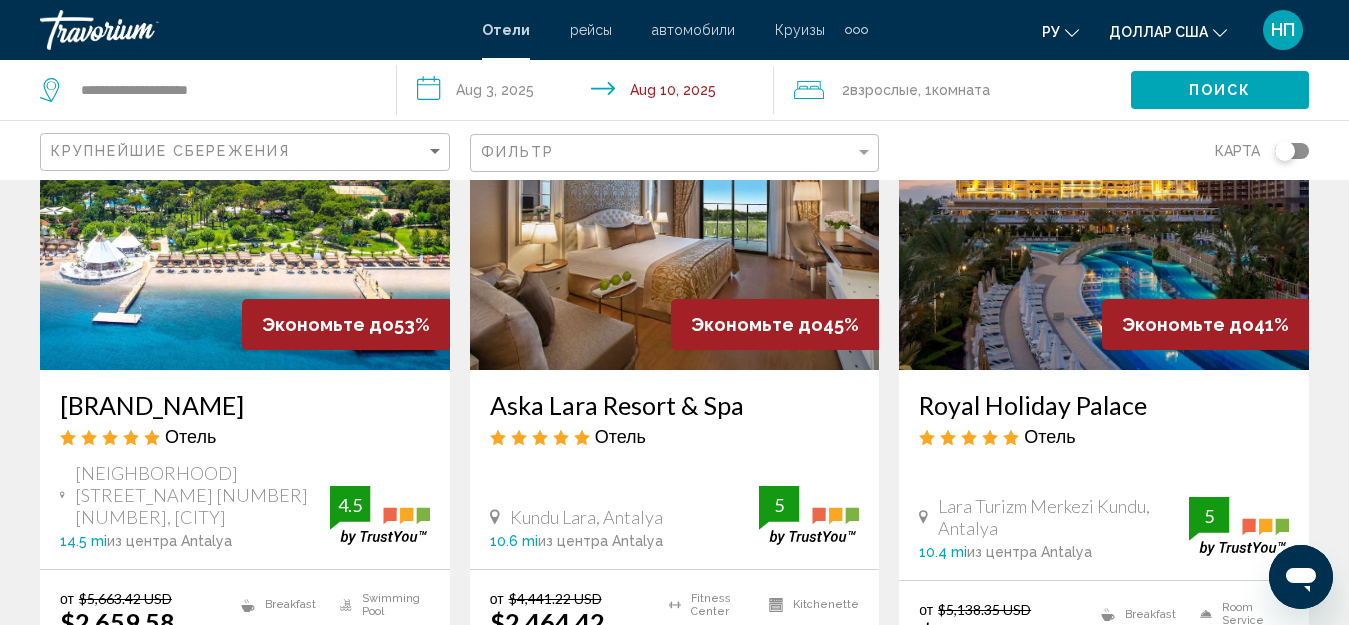 click at bounding box center [245, 210] 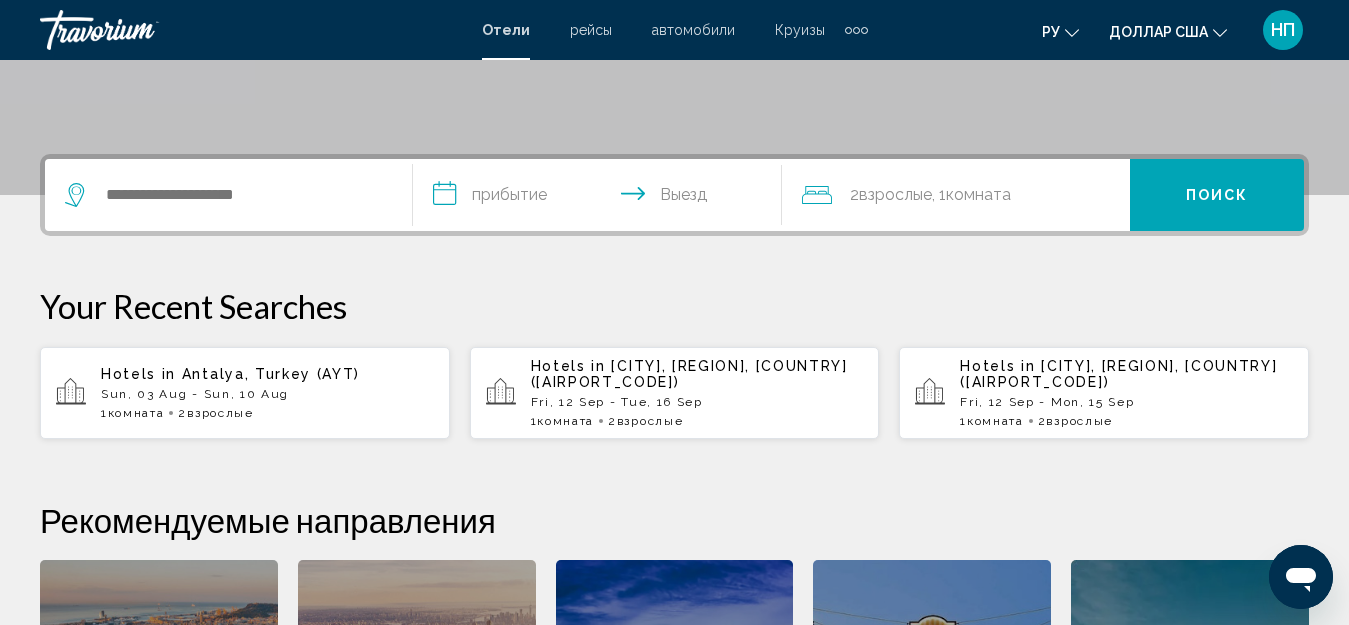 scroll, scrollTop: 355, scrollLeft: 0, axis: vertical 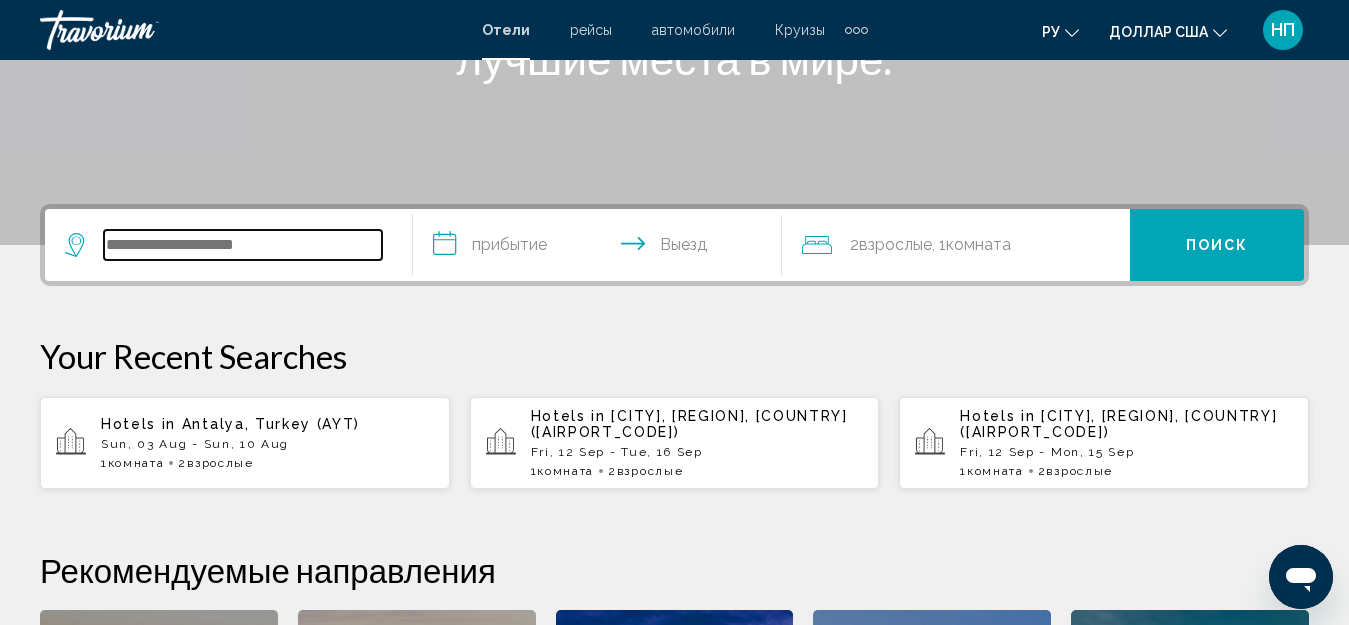 click at bounding box center (243, 245) 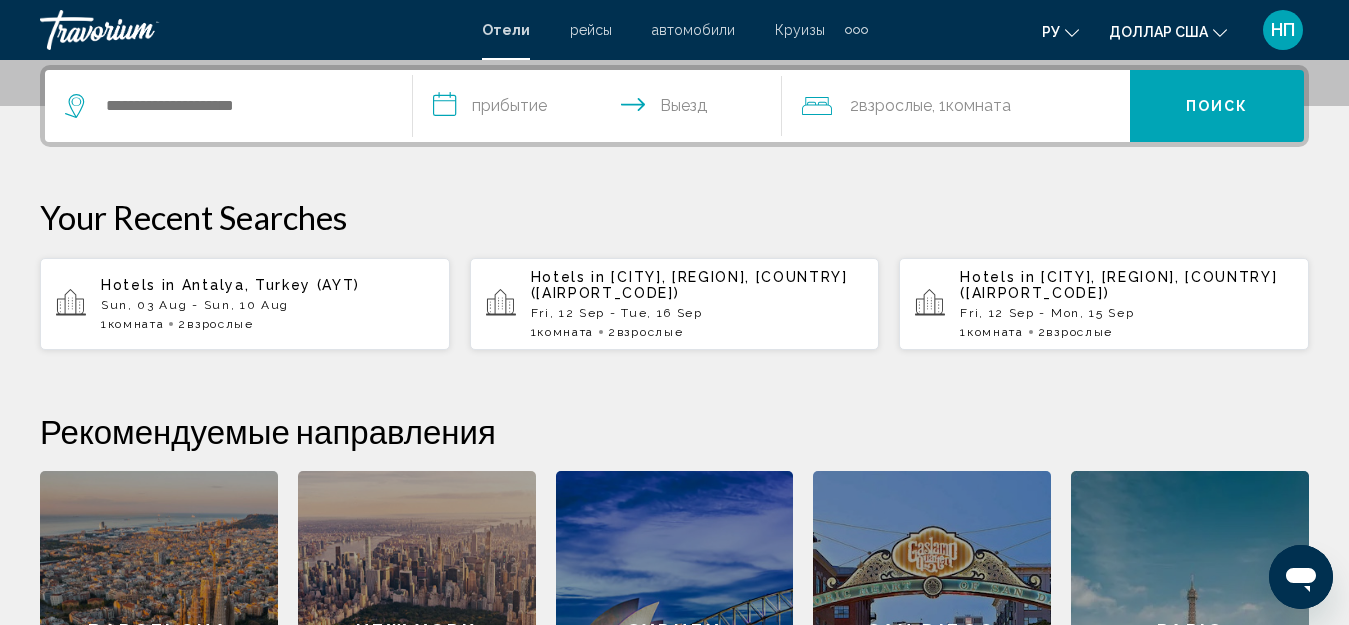click on "Sun, 03 Aug - Sun, 10 Aug" at bounding box center (267, 305) 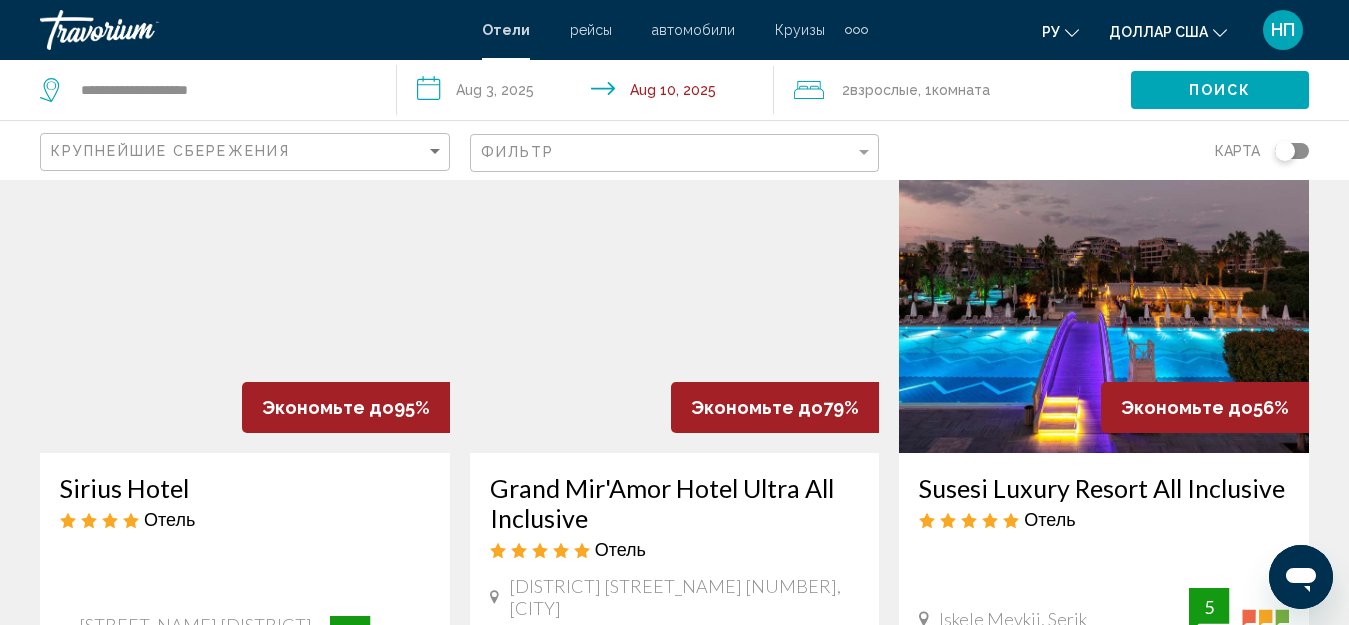 scroll, scrollTop: 100, scrollLeft: 0, axis: vertical 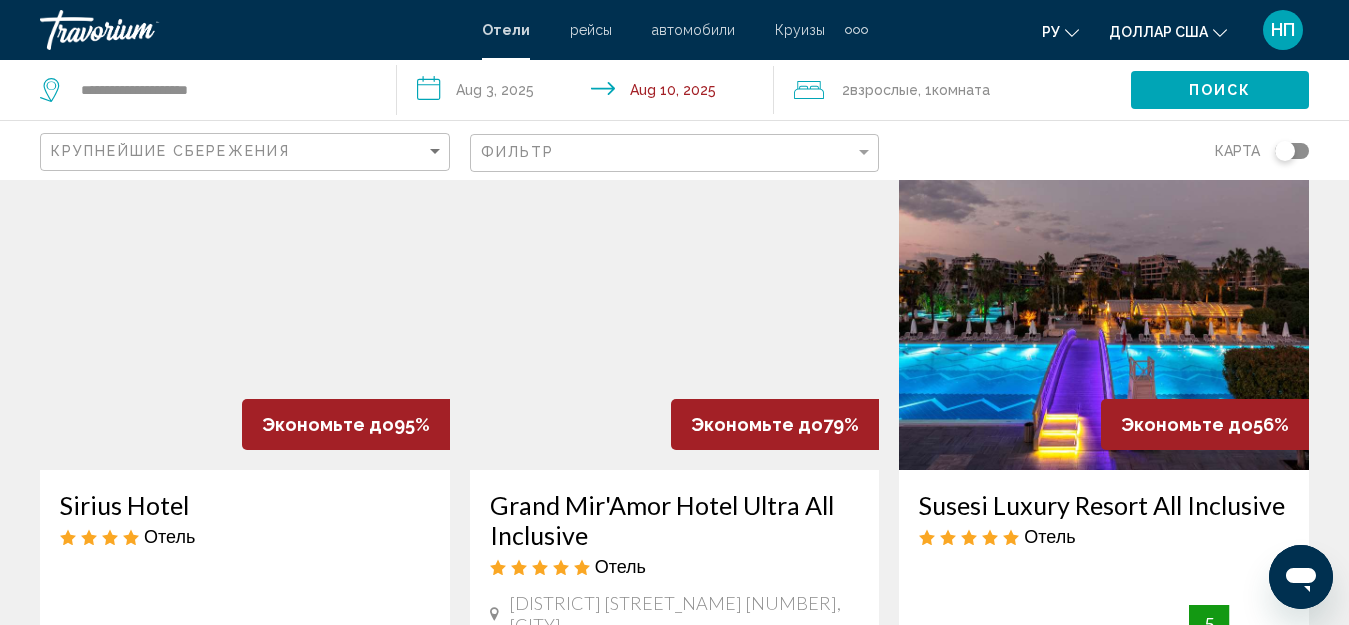 click at bounding box center [675, 310] 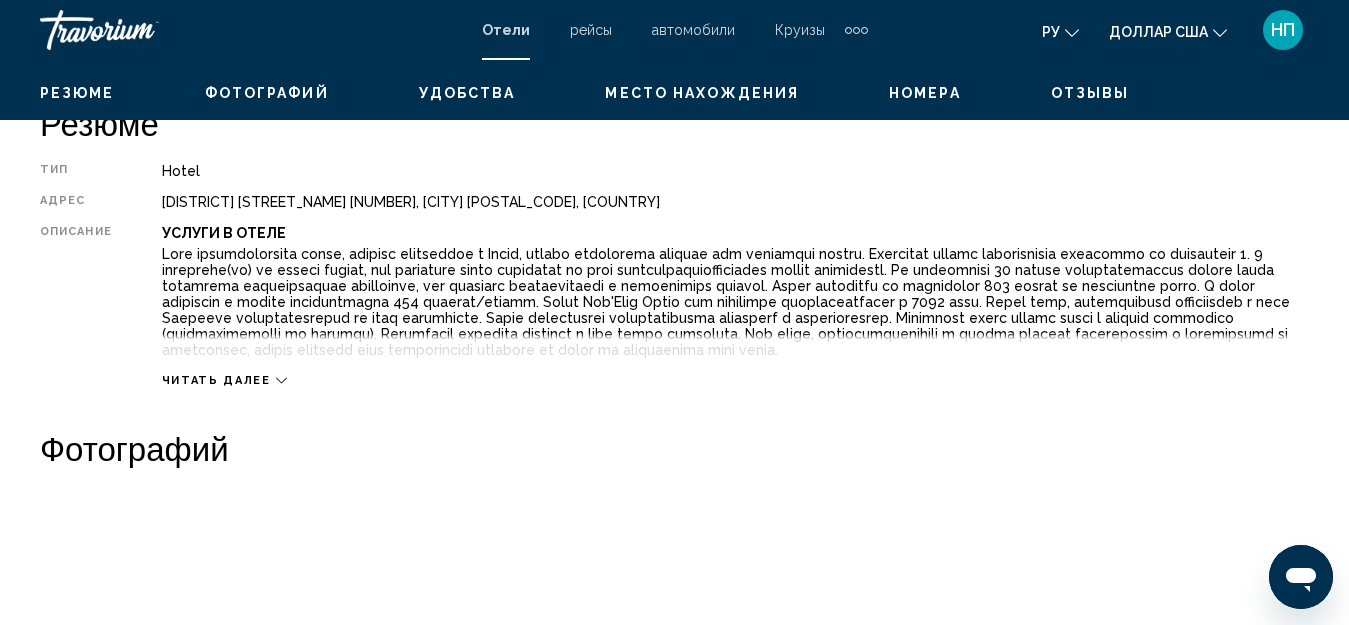 scroll, scrollTop: 1022, scrollLeft: 0, axis: vertical 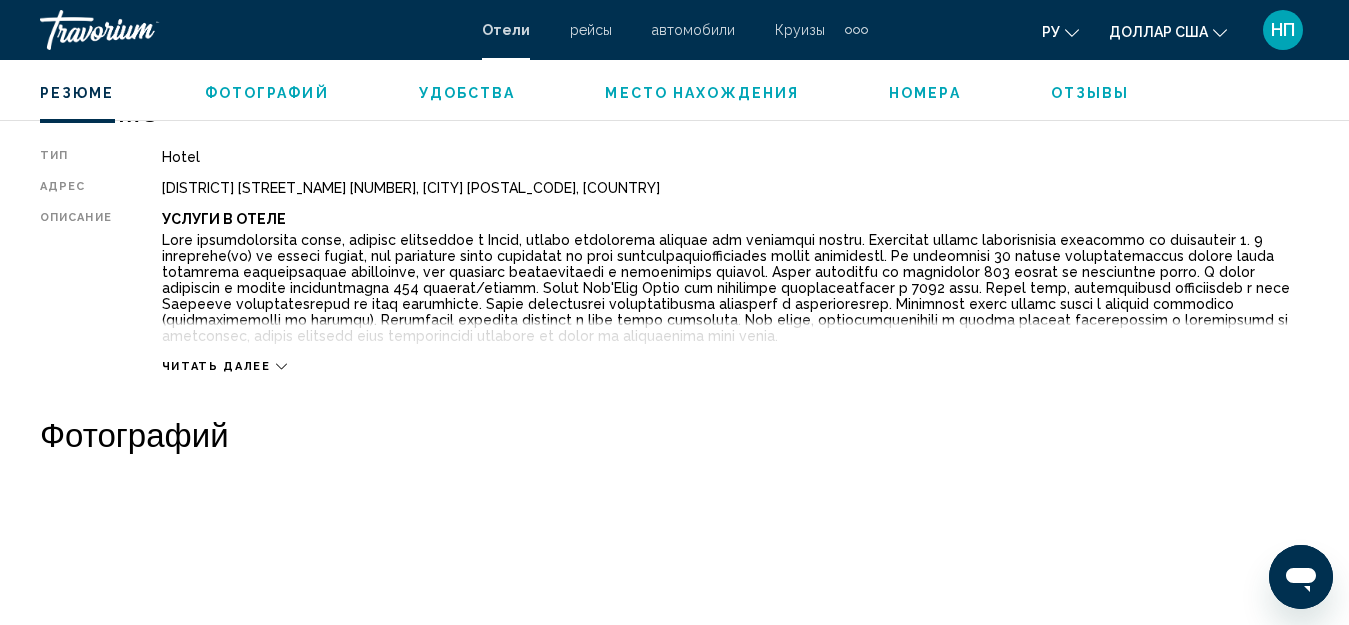click on "Читать далее" at bounding box center [224, 366] 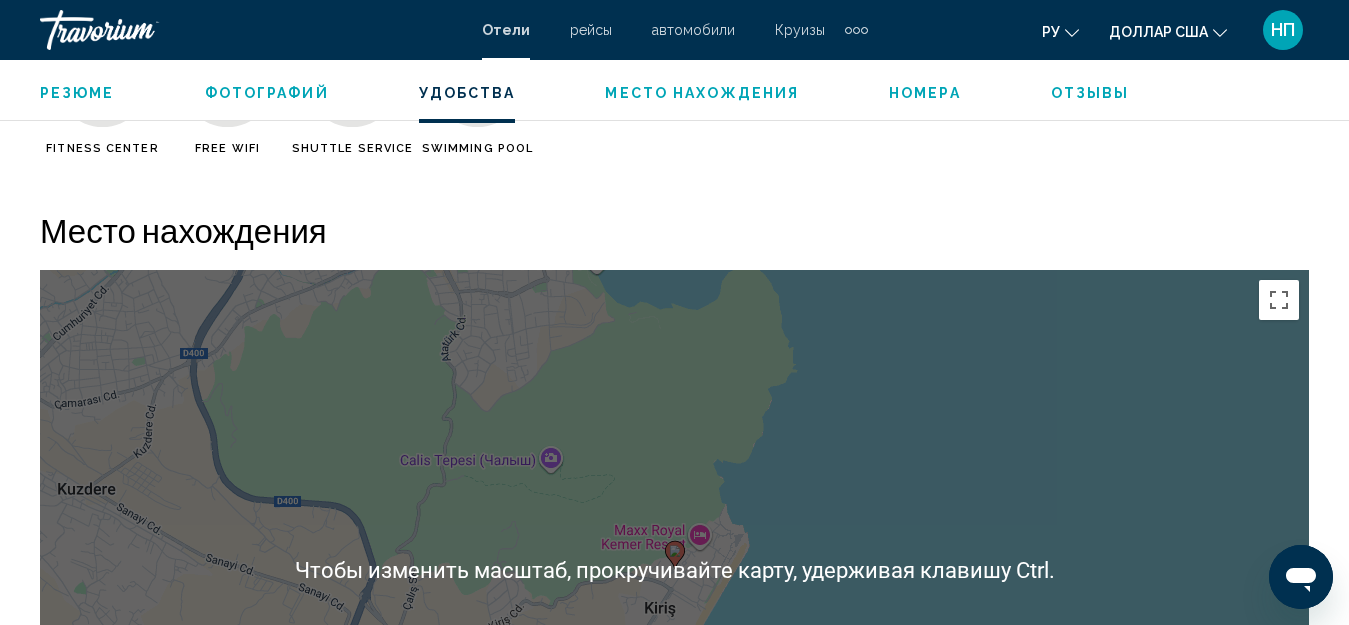 scroll, scrollTop: 1922, scrollLeft: 0, axis: vertical 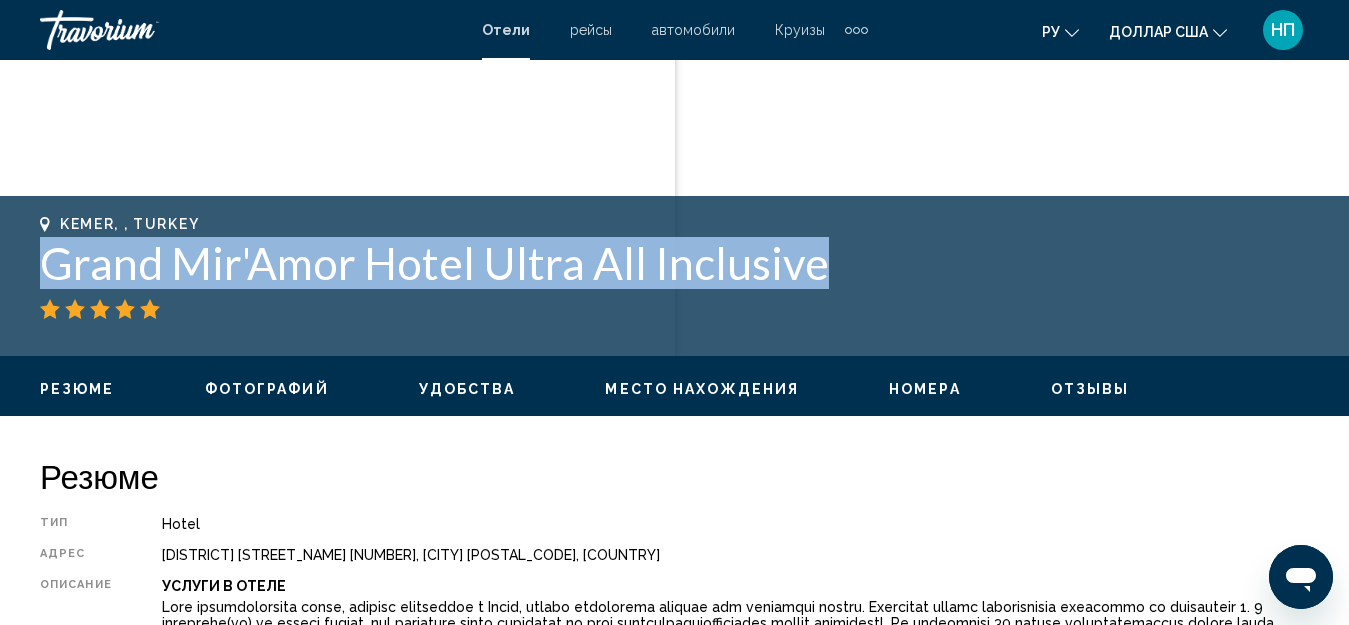 drag, startPoint x: 44, startPoint y: 264, endPoint x: 890, endPoint y: 286, distance: 846.286 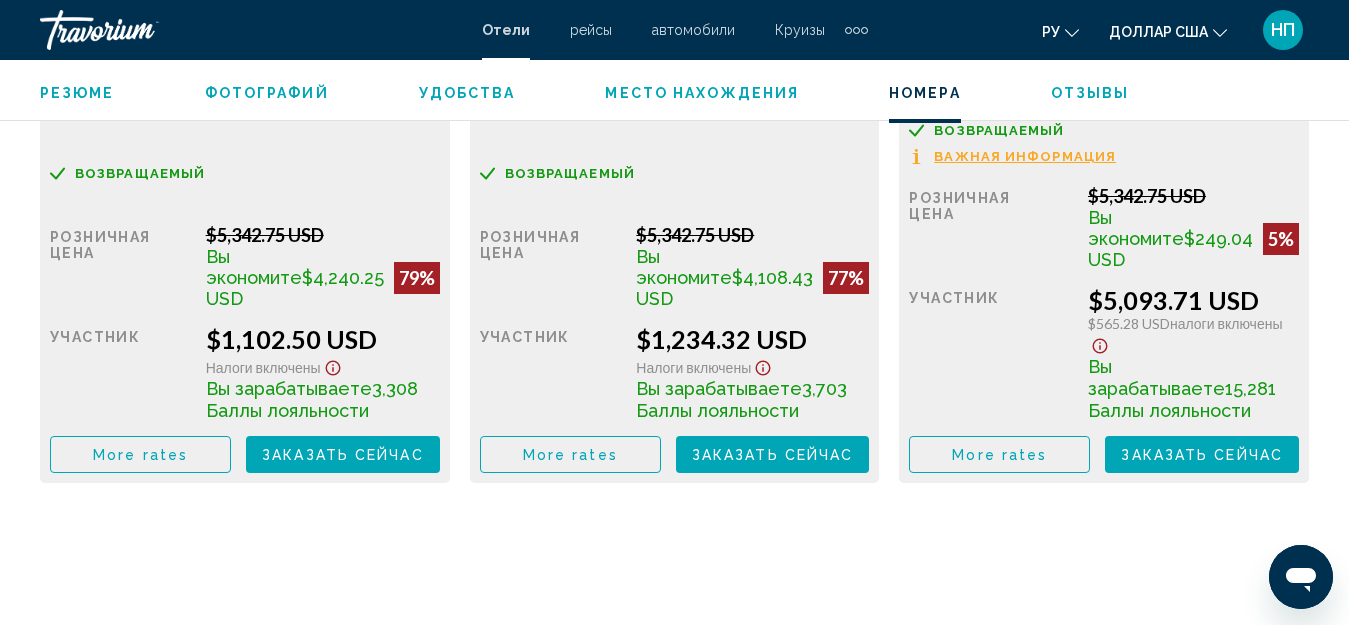 scroll, scrollTop: 3254, scrollLeft: 0, axis: vertical 